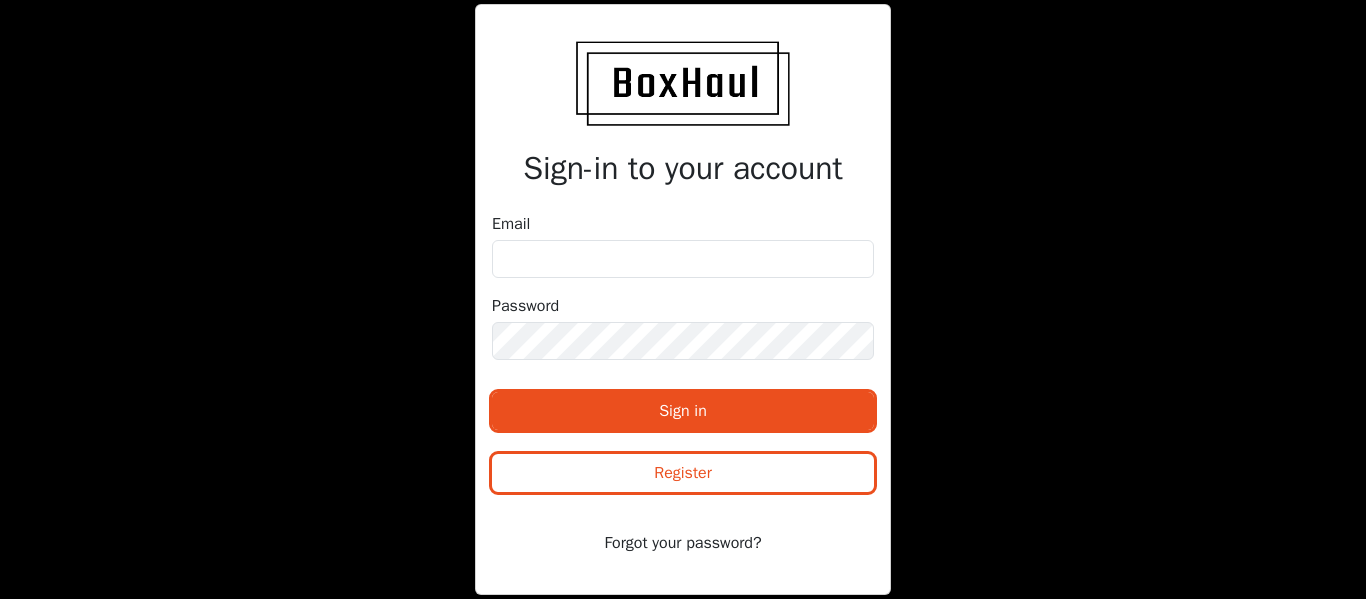scroll, scrollTop: 0, scrollLeft: 0, axis: both 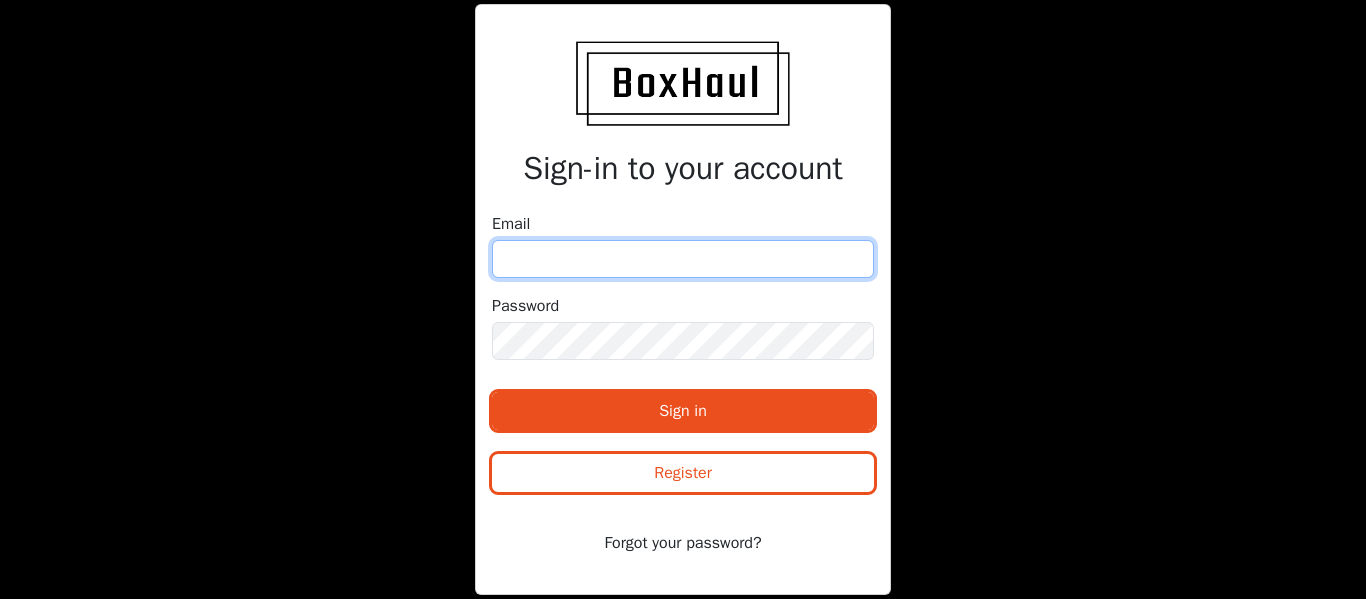 click at bounding box center (683, 259) 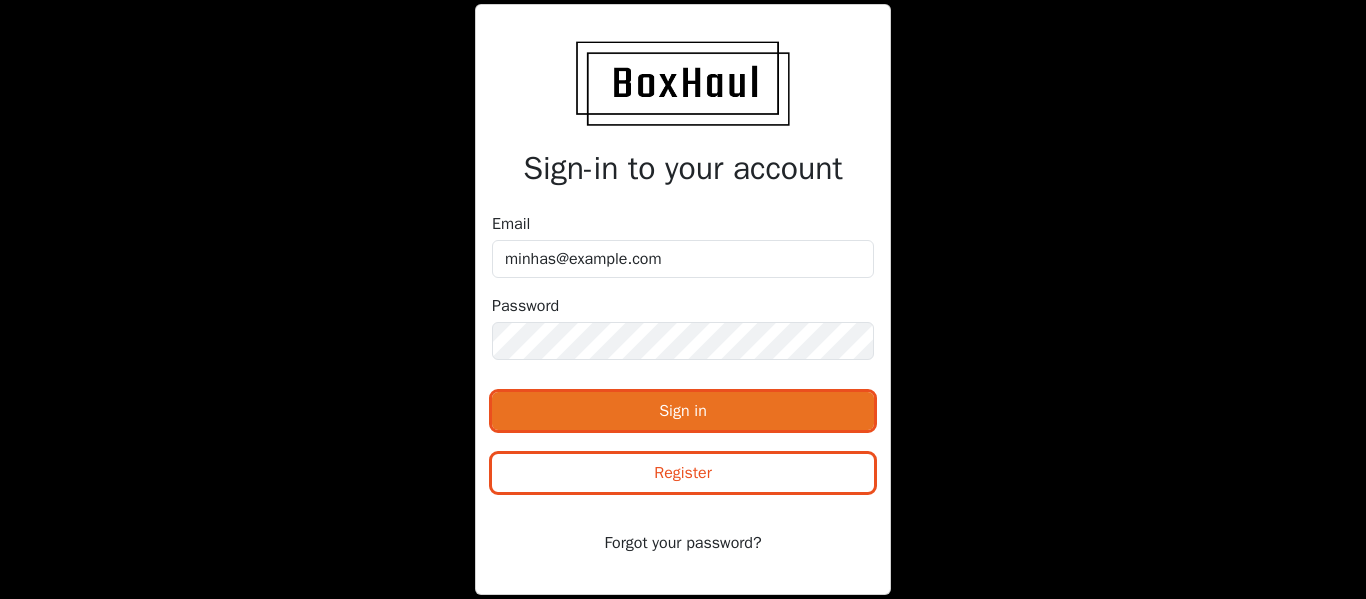 click on "Sign in" at bounding box center (683, 411) 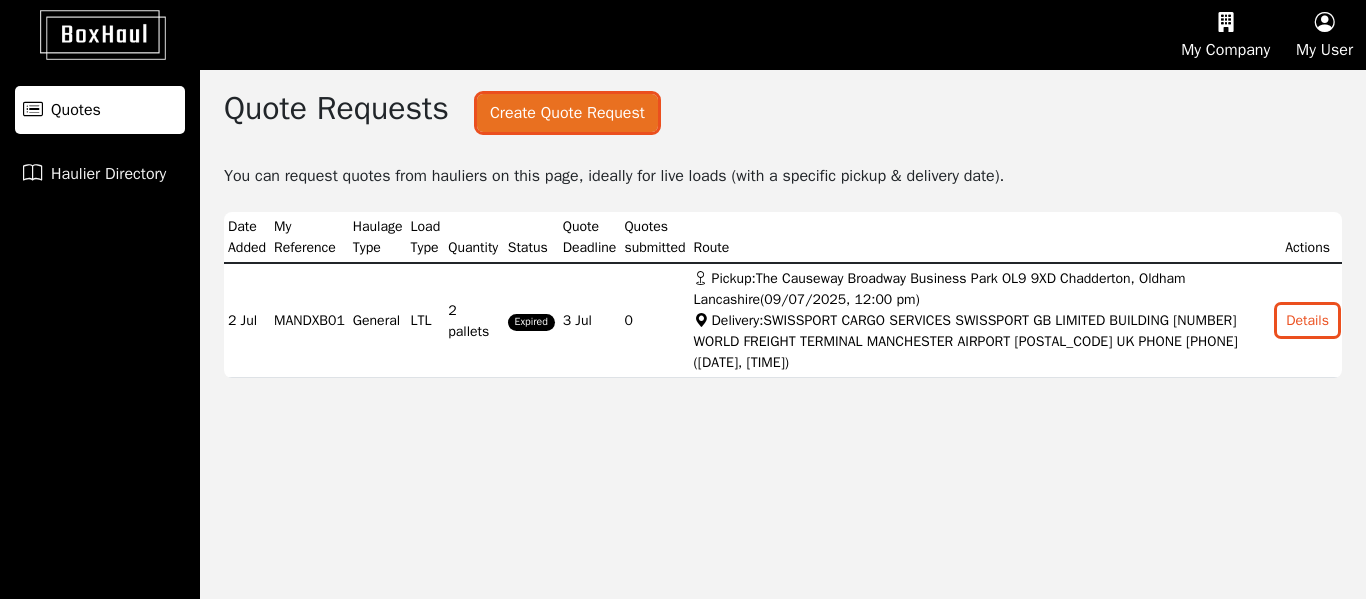 click on "Create Quote Request" at bounding box center (567, 113) 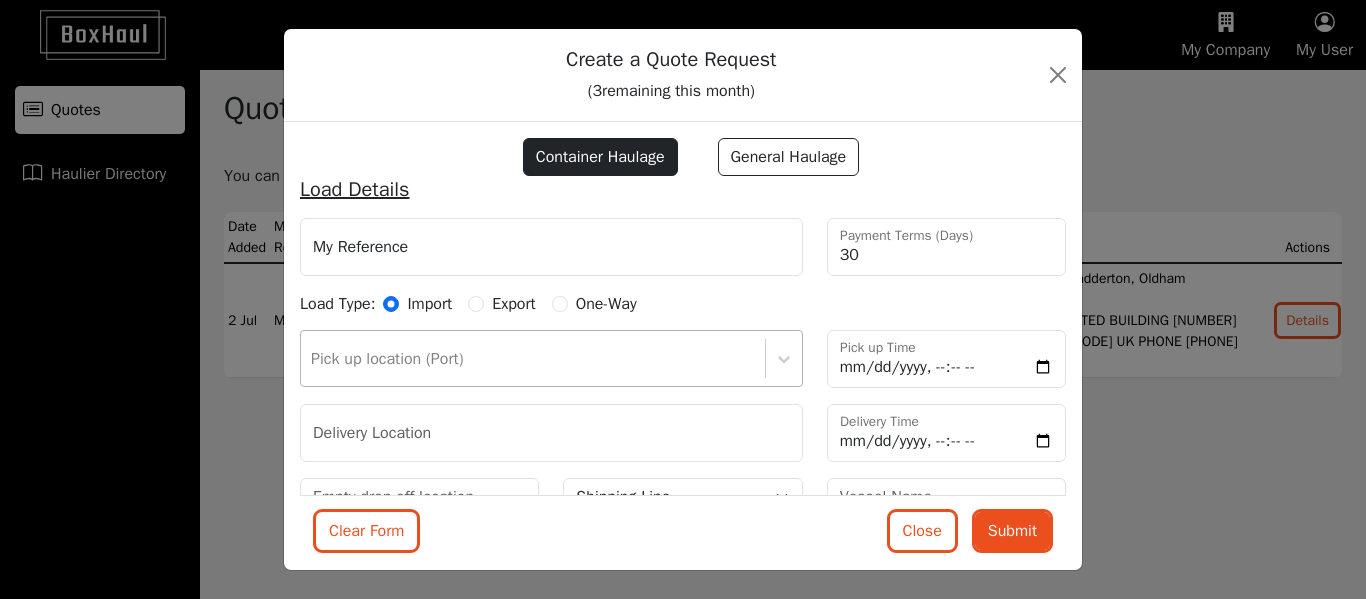 click on "Pick up location (Port)" at bounding box center (551, 358) 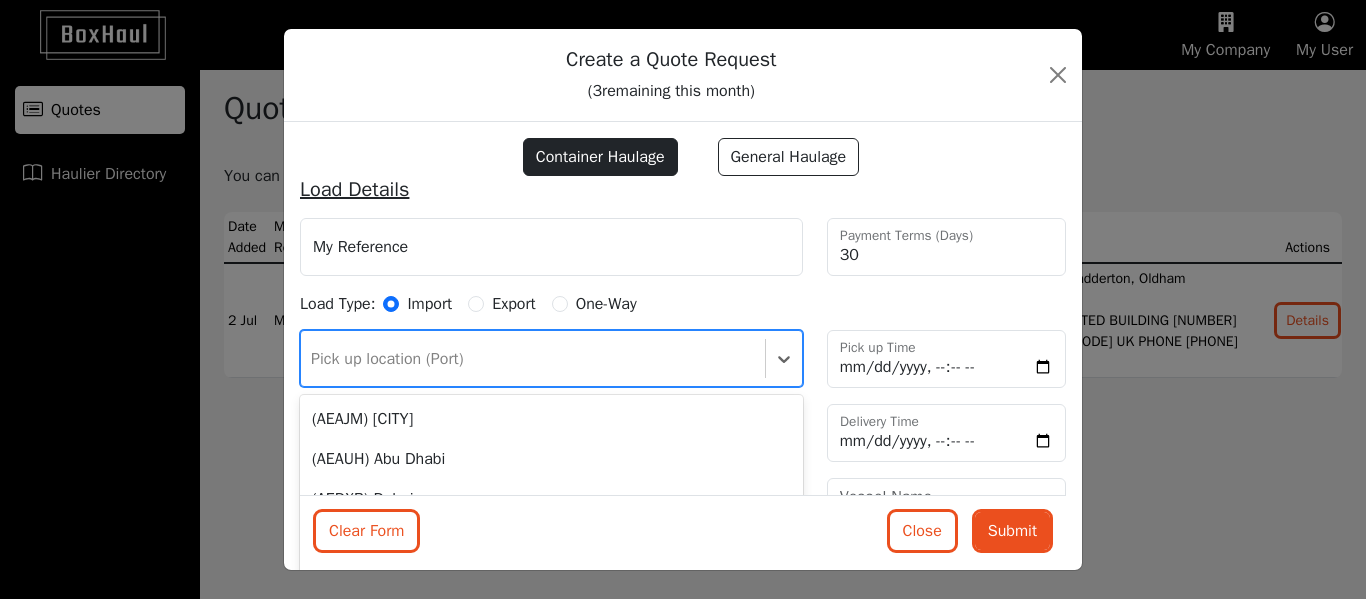 scroll, scrollTop: 254, scrollLeft: 0, axis: vertical 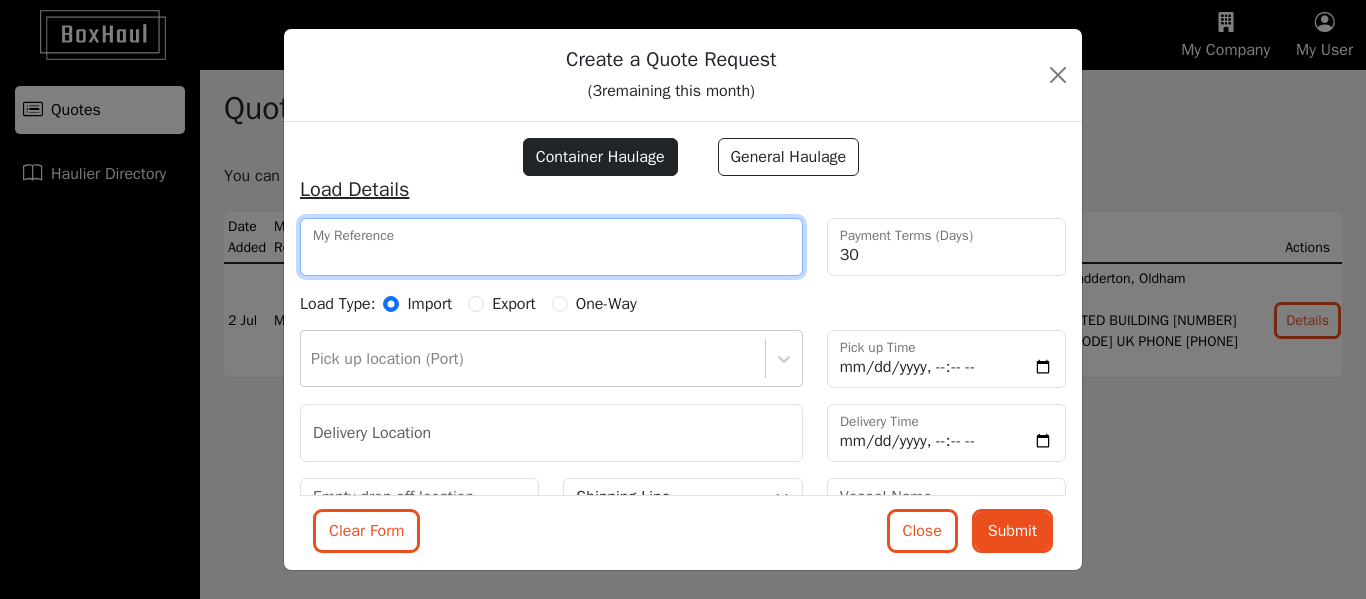 click on "My Reference" at bounding box center (551, 247) 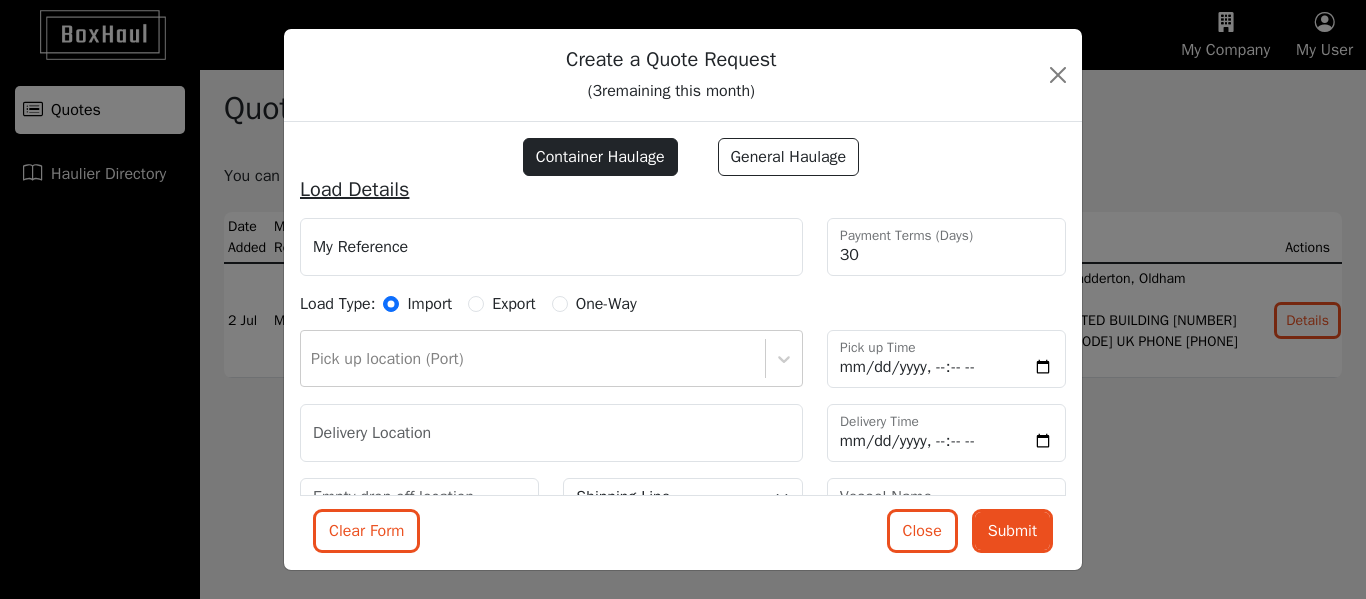 click on "General Haulage" at bounding box center [789, 157] 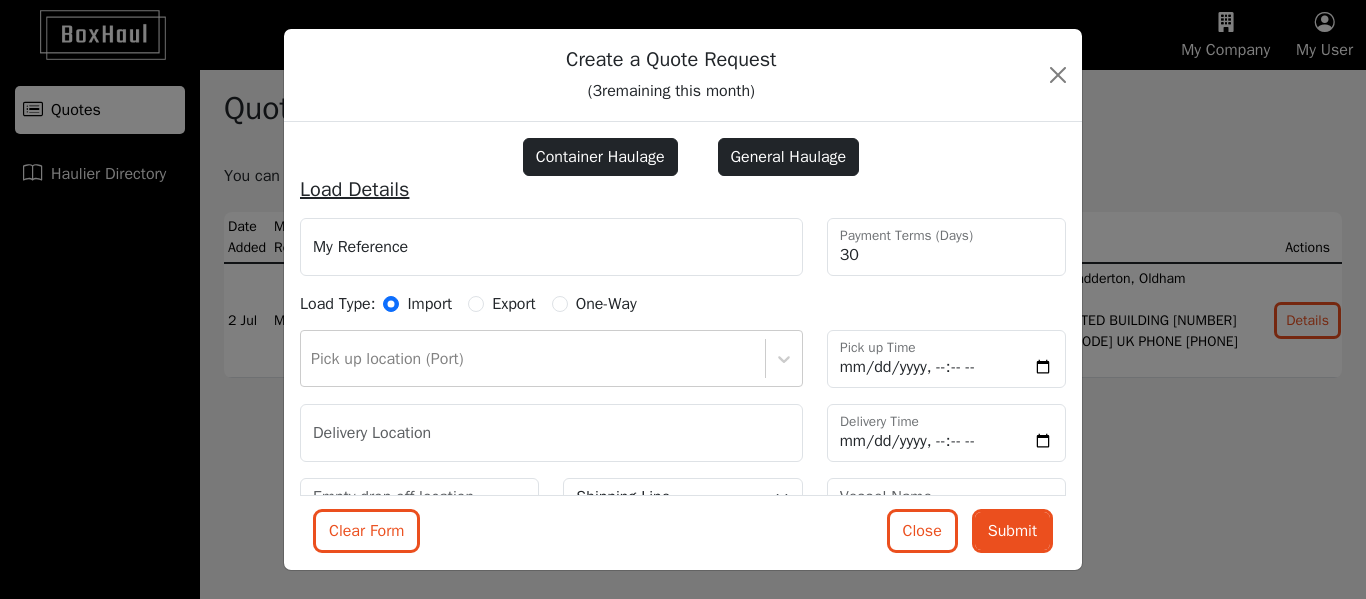 radio on "false" 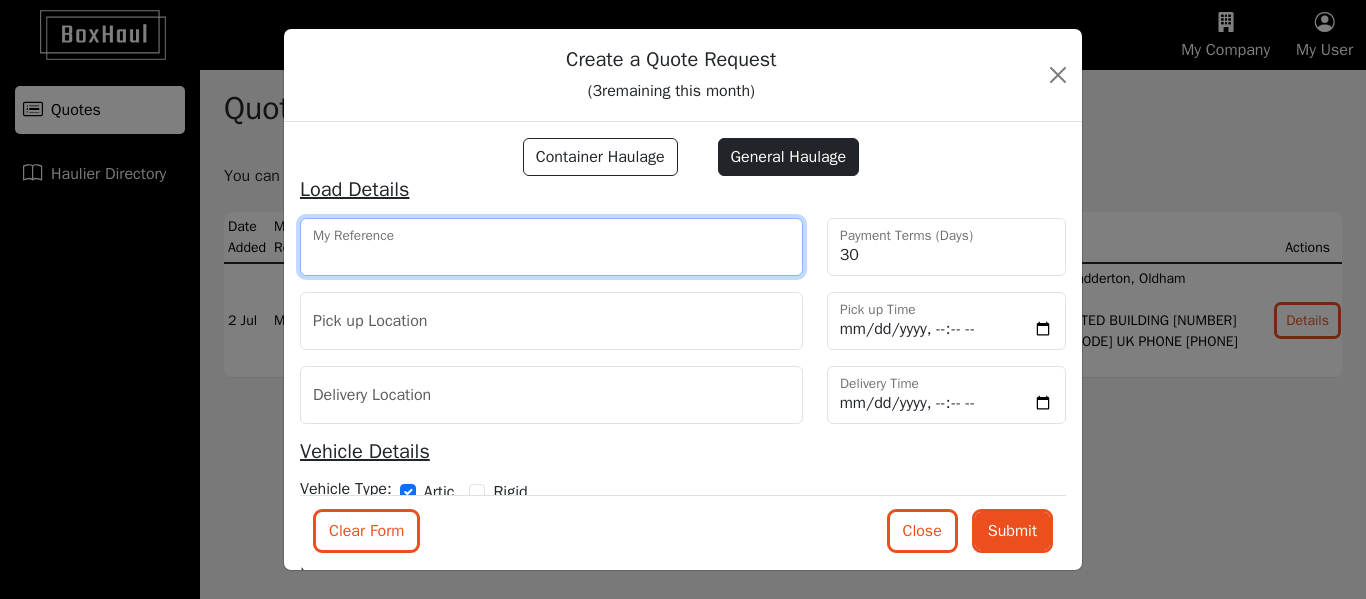 click on "My Reference" at bounding box center (551, 247) 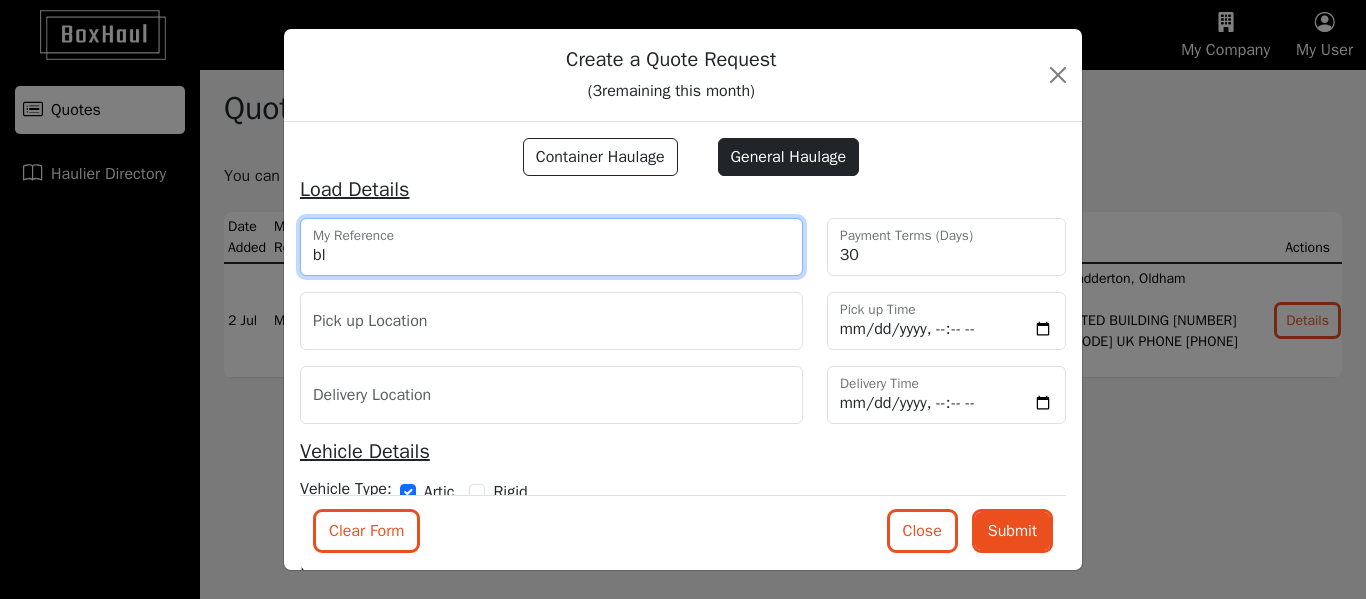 type on "b" 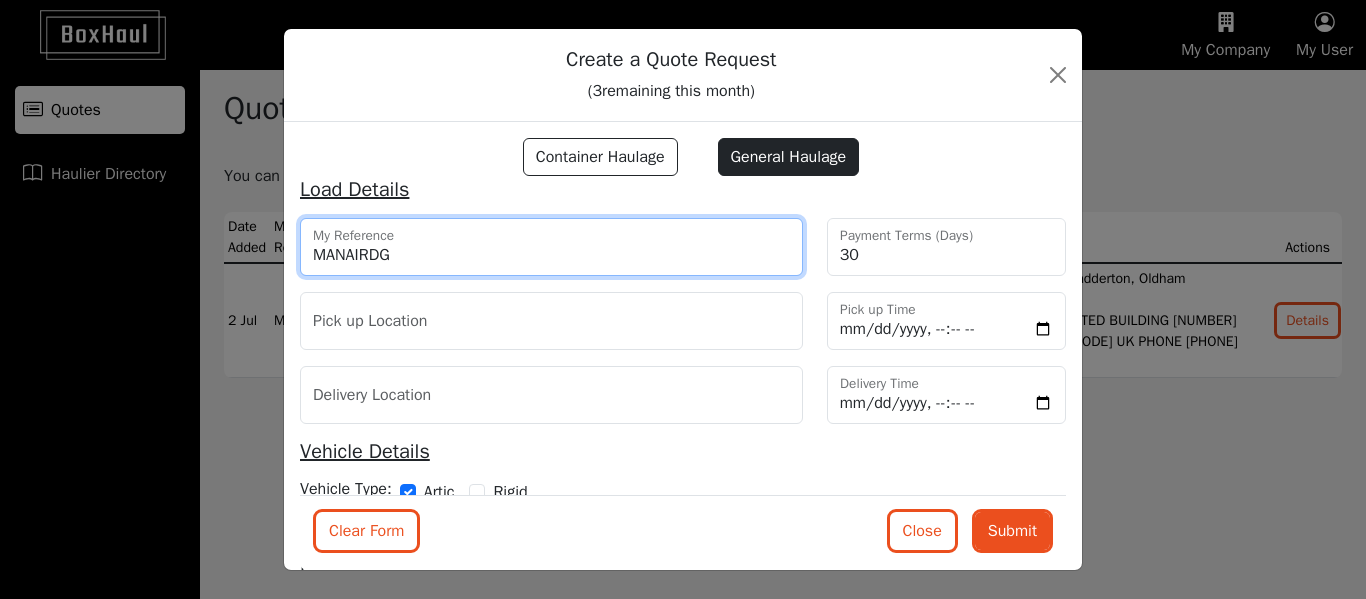 type on "MANAIRDG" 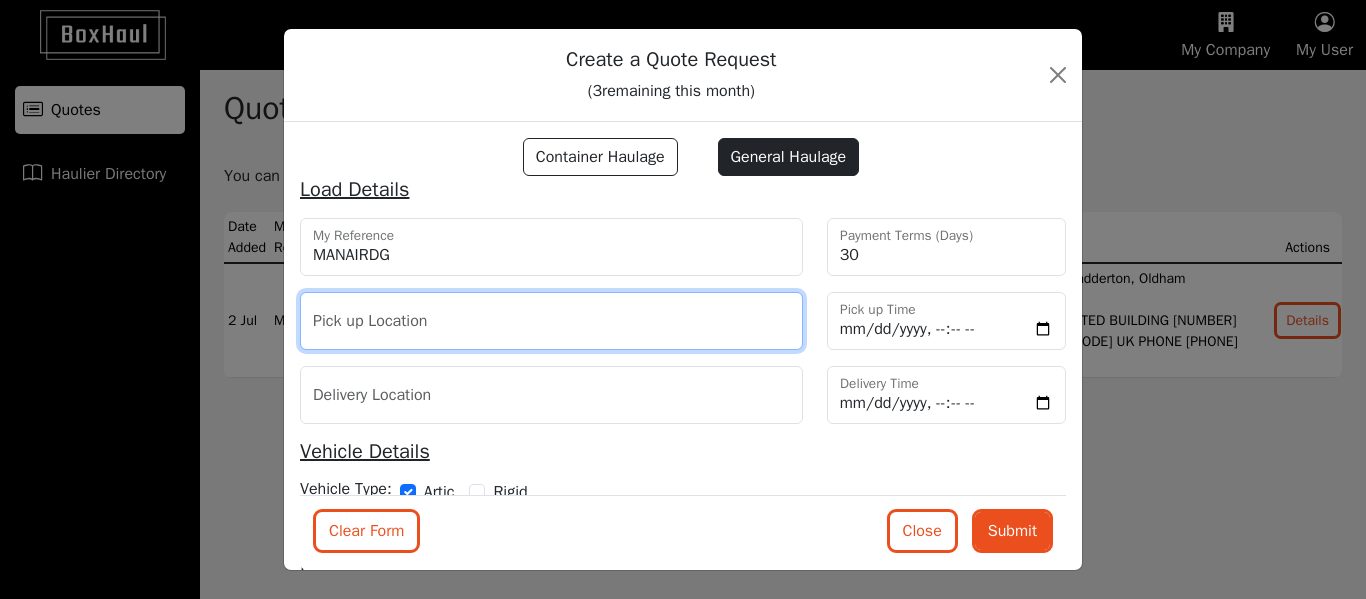 click at bounding box center [551, 321] 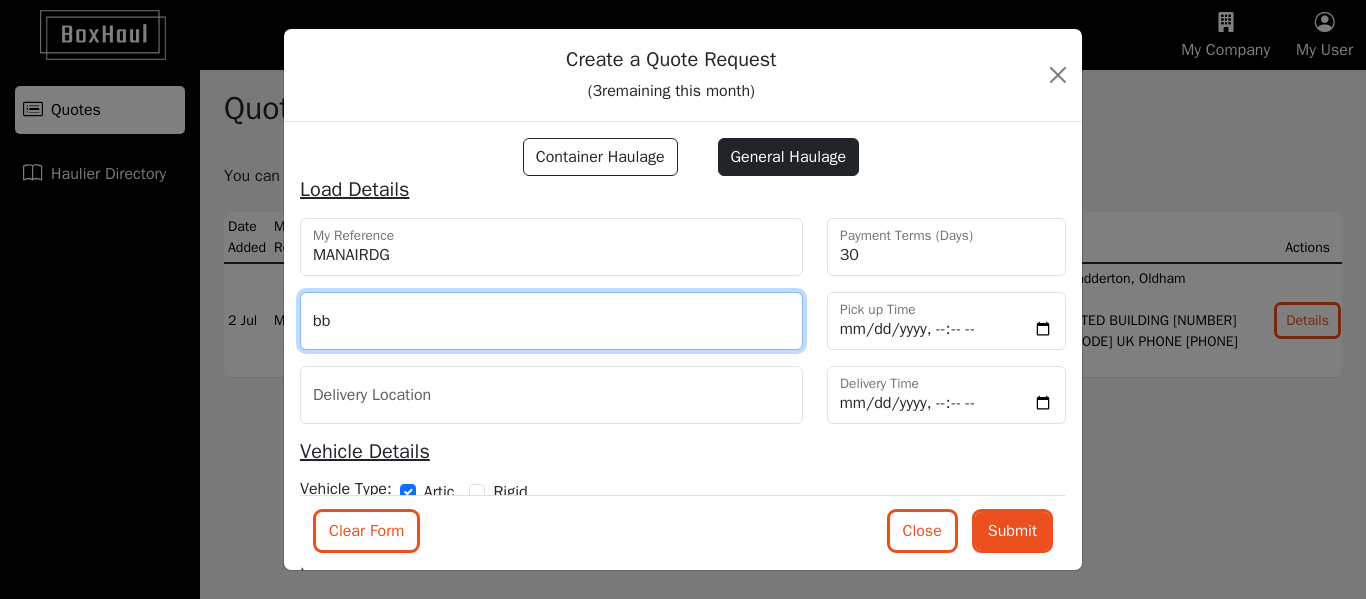 type on "b" 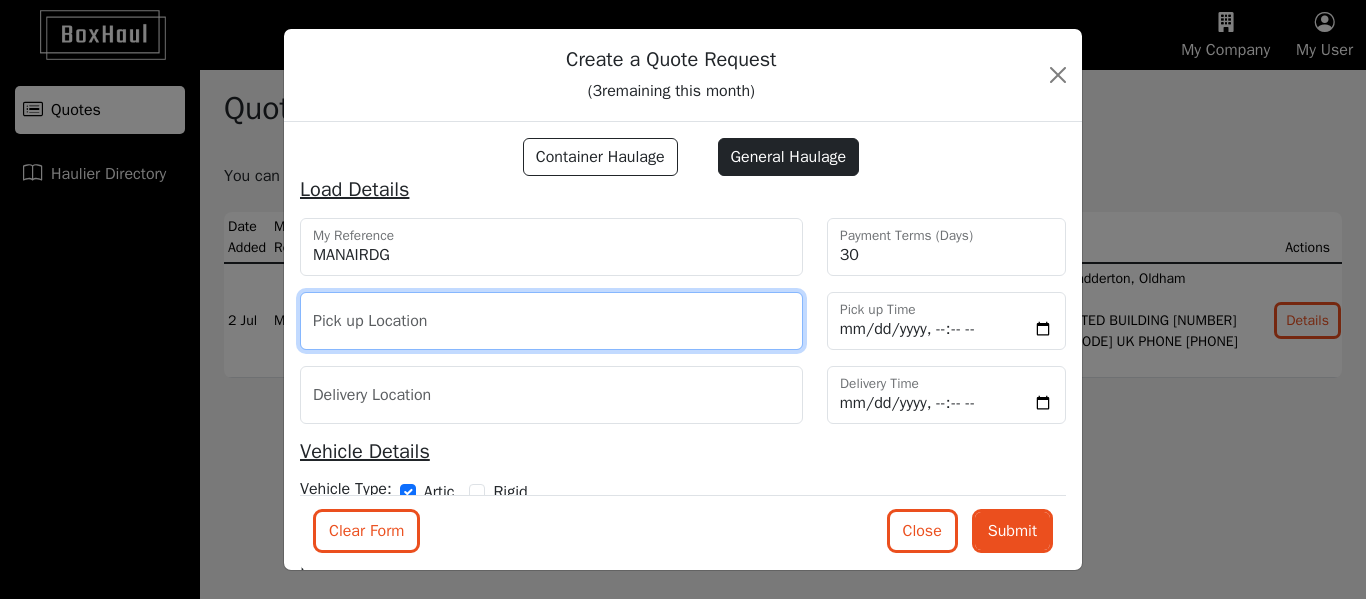 click at bounding box center (551, 321) 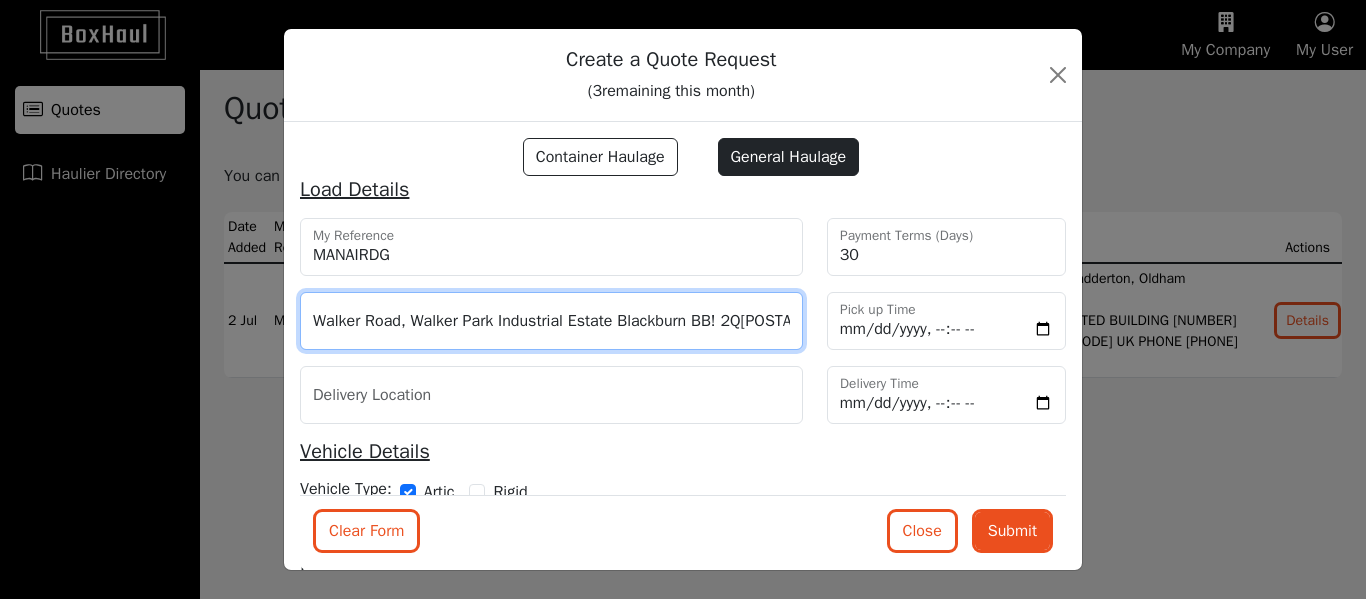 type on "Walker Road, Walker Park Industrial Estate Blackburn BB! 2Q[POSTAL_CODE]" 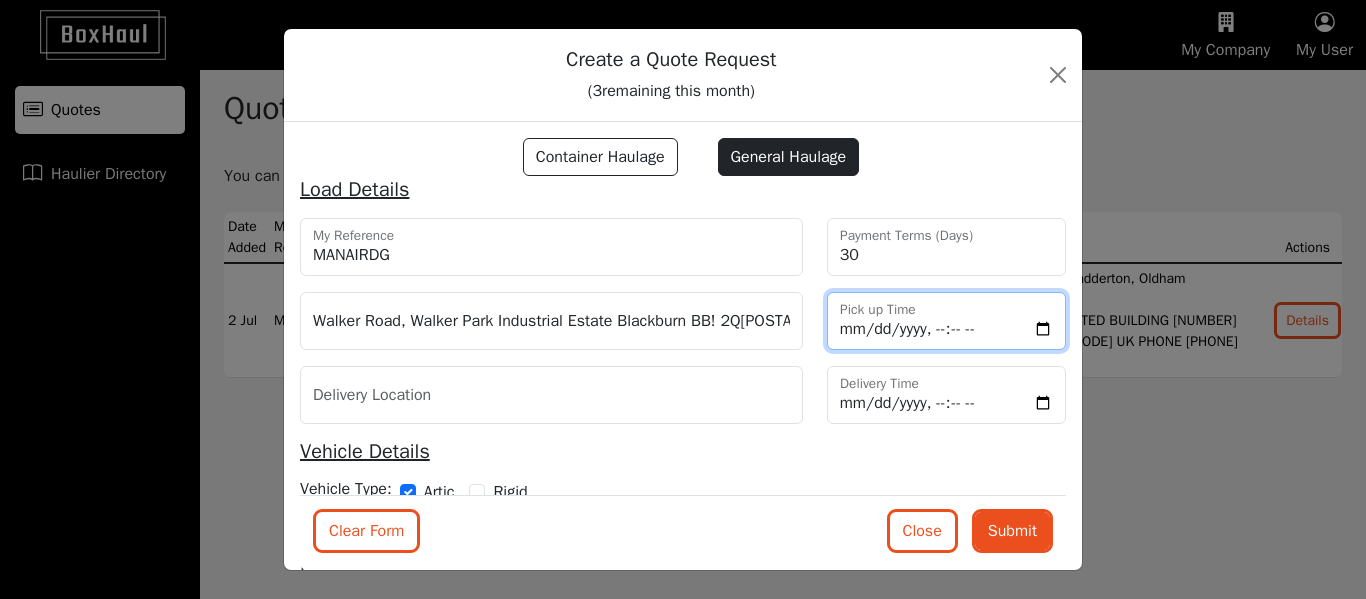 click at bounding box center (946, 321) 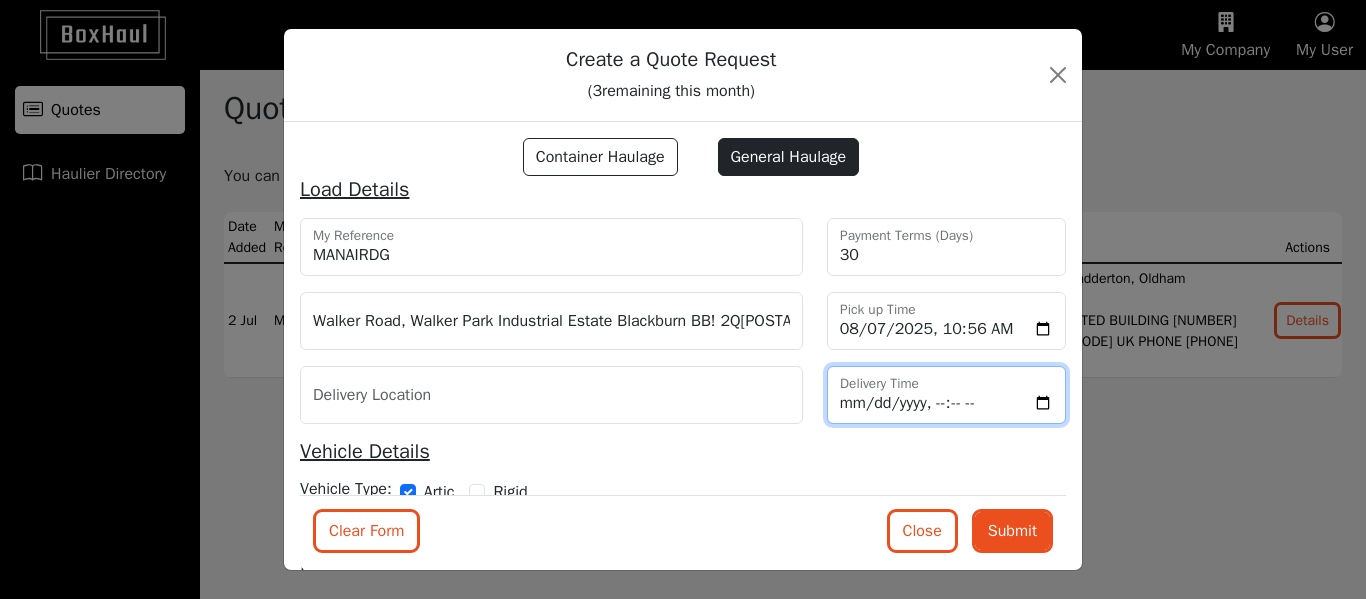 type on "2025-08-07T10:56" 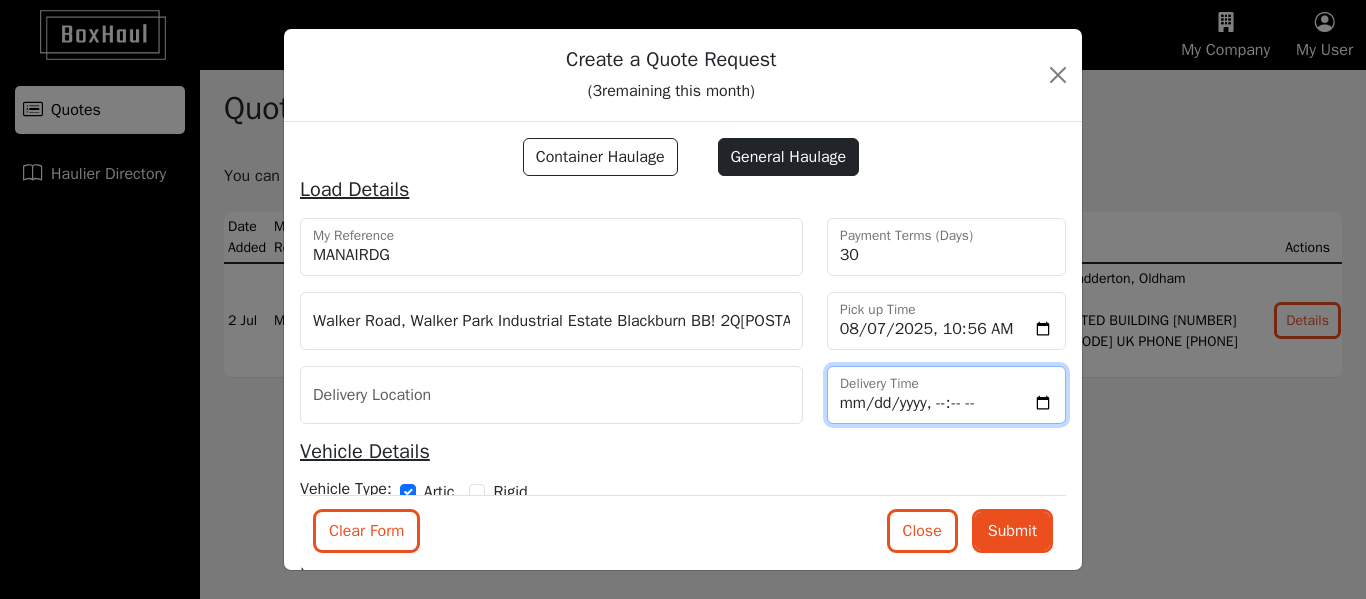 click at bounding box center (946, 395) 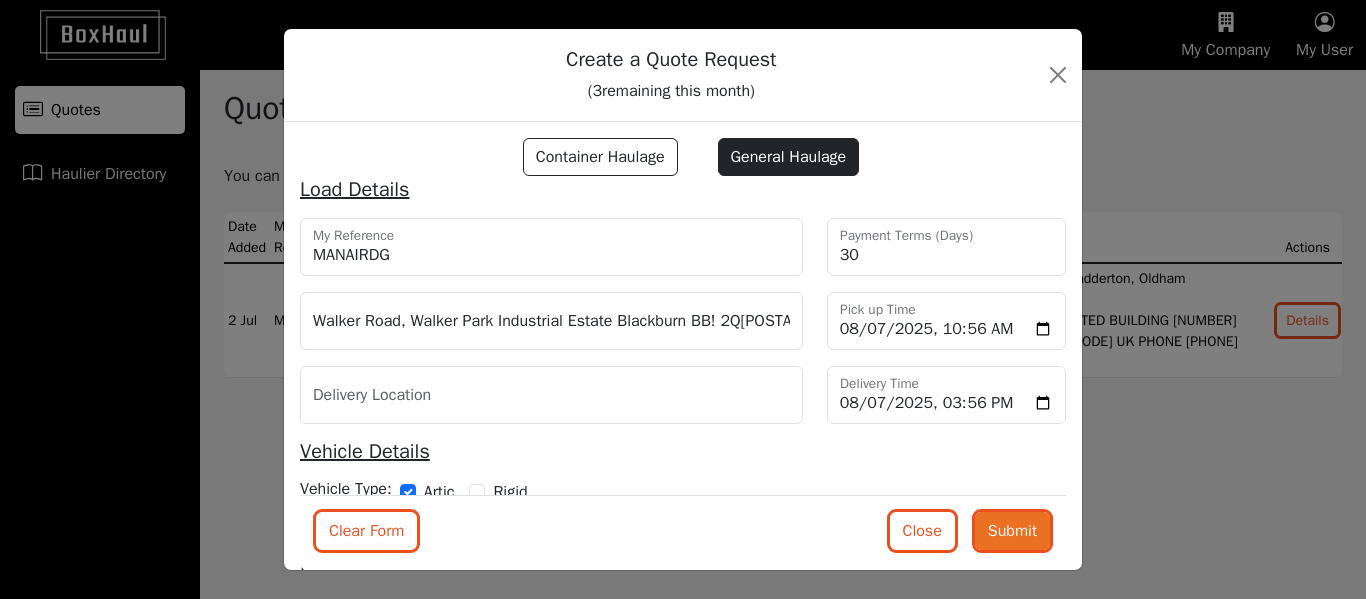 type on "2025-08-07T15:56" 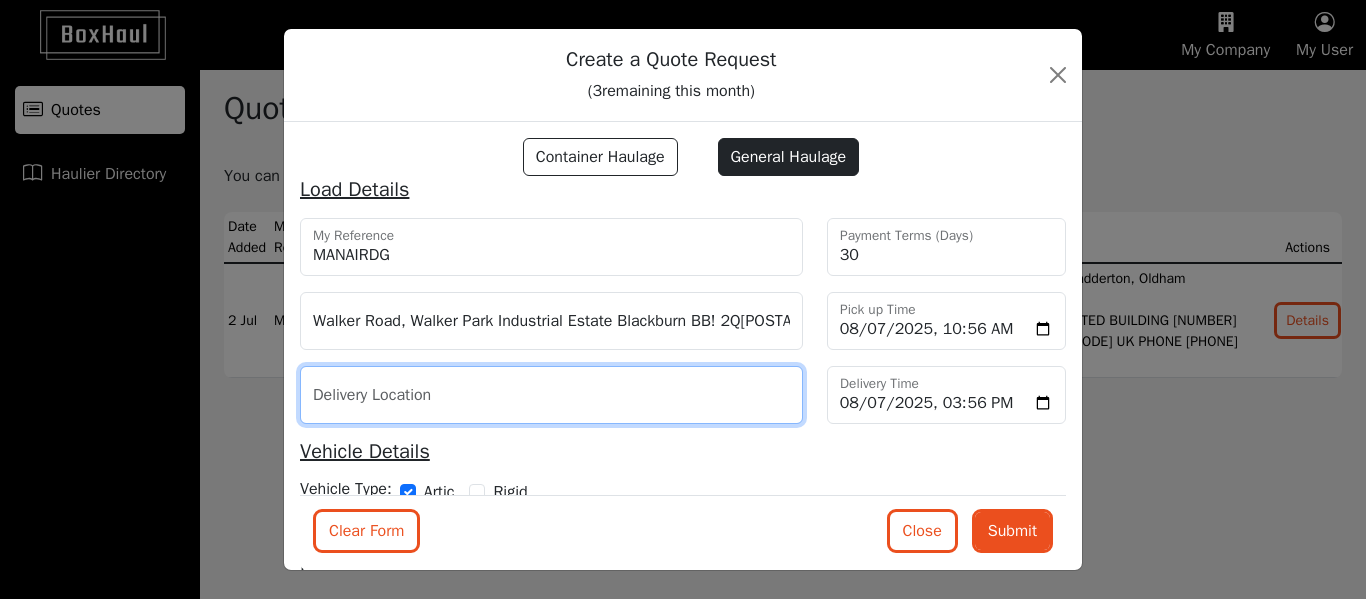 click at bounding box center (551, 395) 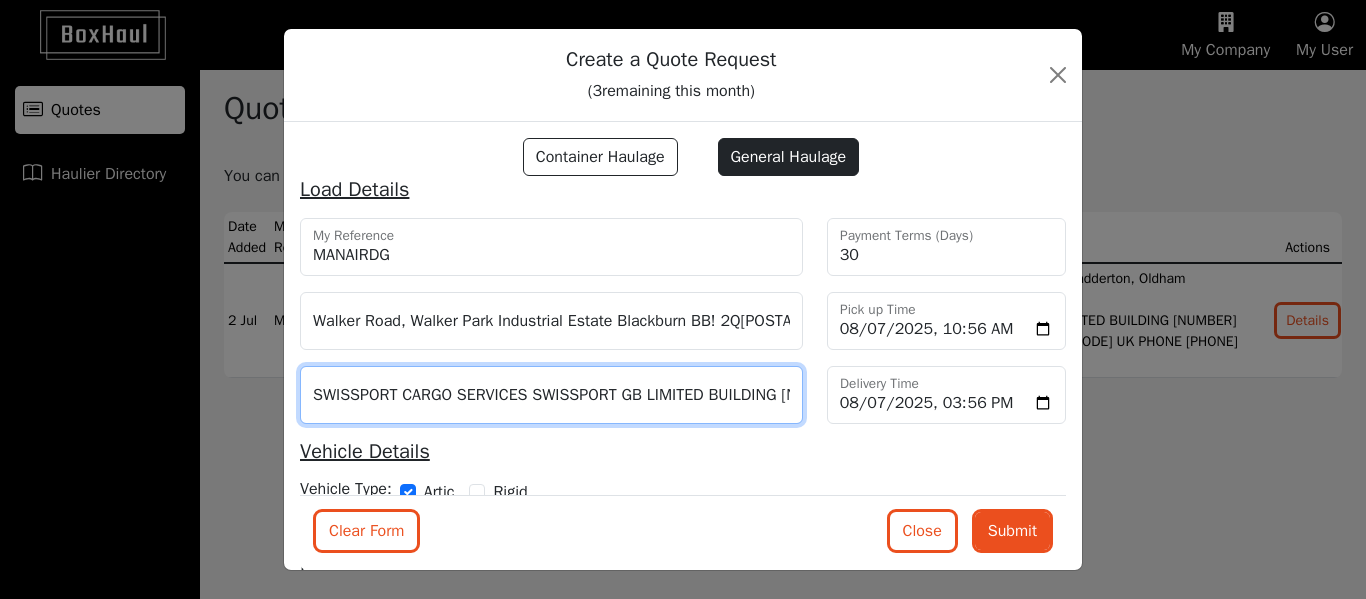 click on "SWISSPORT CARGO SERVICES SWISSPORT GB LIMITED BUILDING [NUMBER] WORLD FREIGHT TERMINAL MANCHESTER AIRPORT [POSTAL_CODE] UK PHONE [PHONE]" at bounding box center [551, 395] 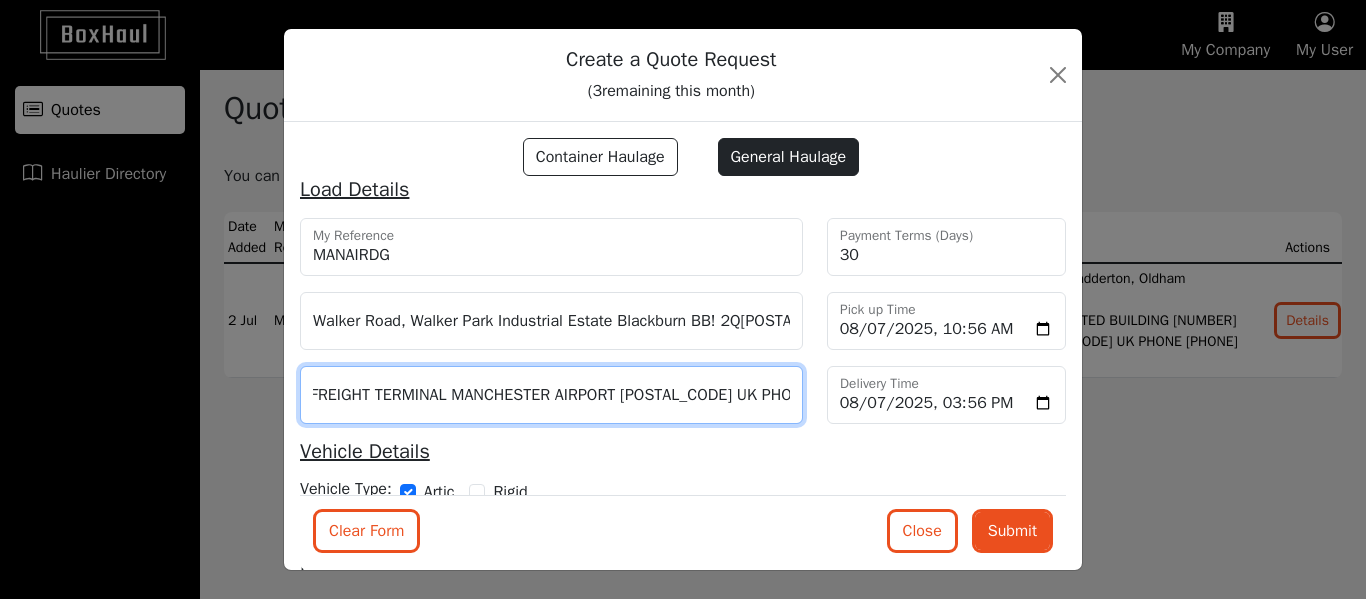scroll, scrollTop: 0, scrollLeft: 626, axis: horizontal 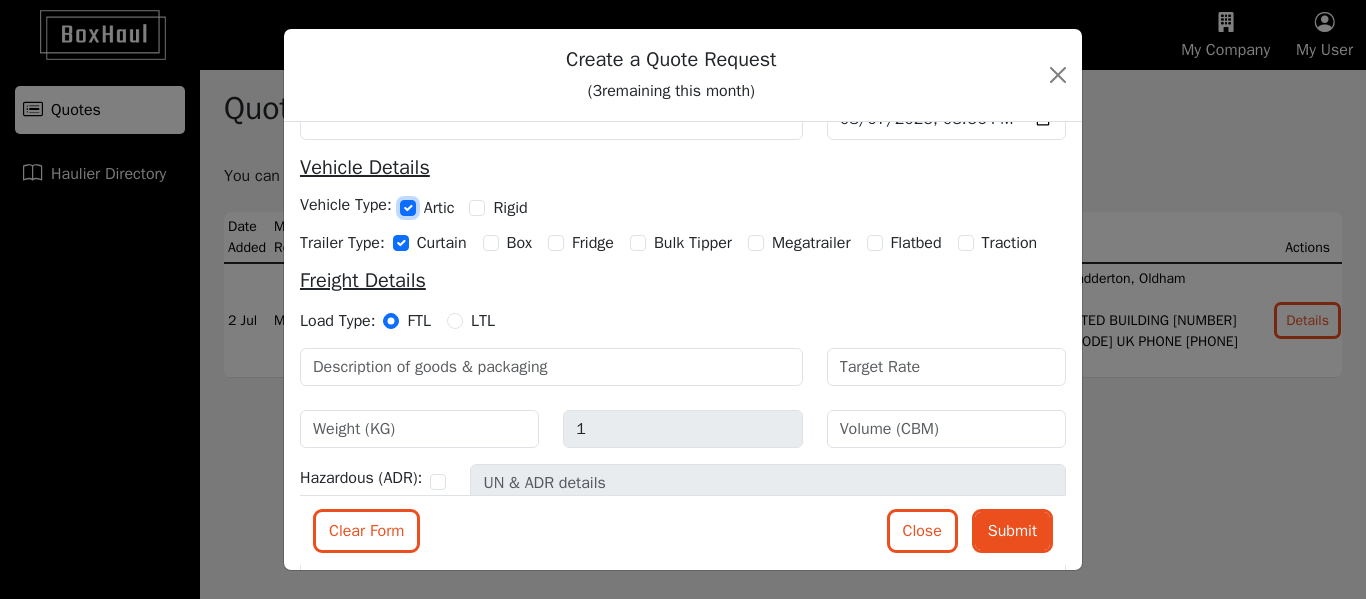 click on "Artic" at bounding box center (408, 208) 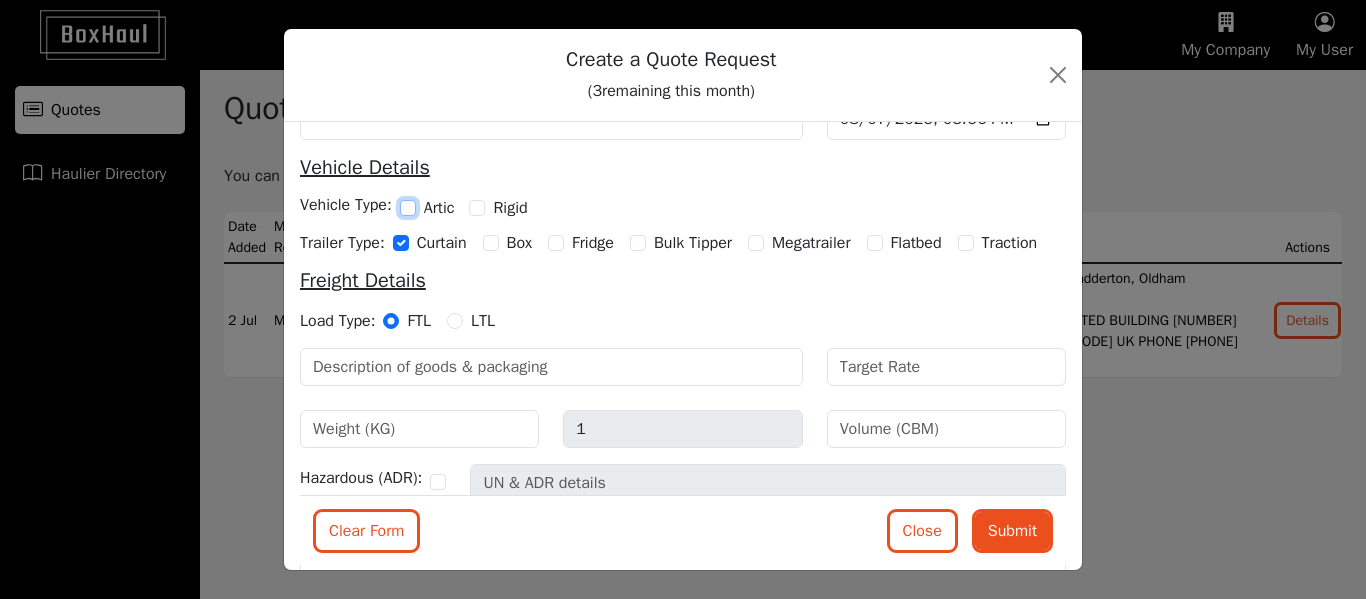 click on "Artic" at bounding box center (408, 208) 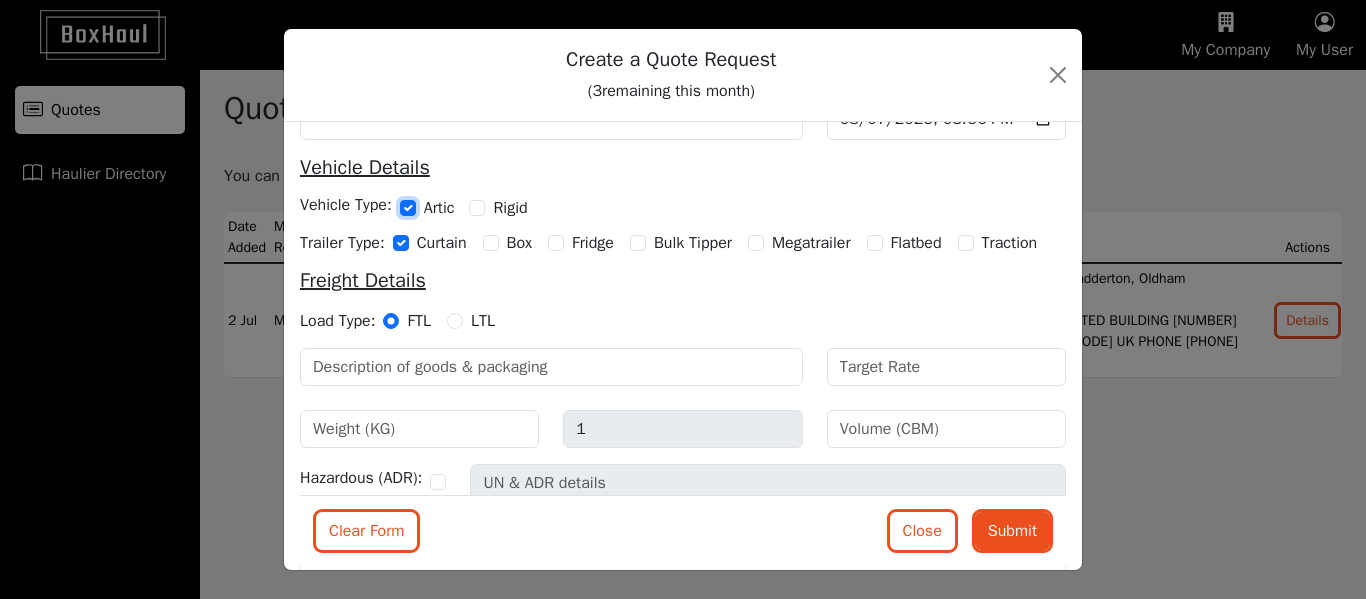 checkbox on "true" 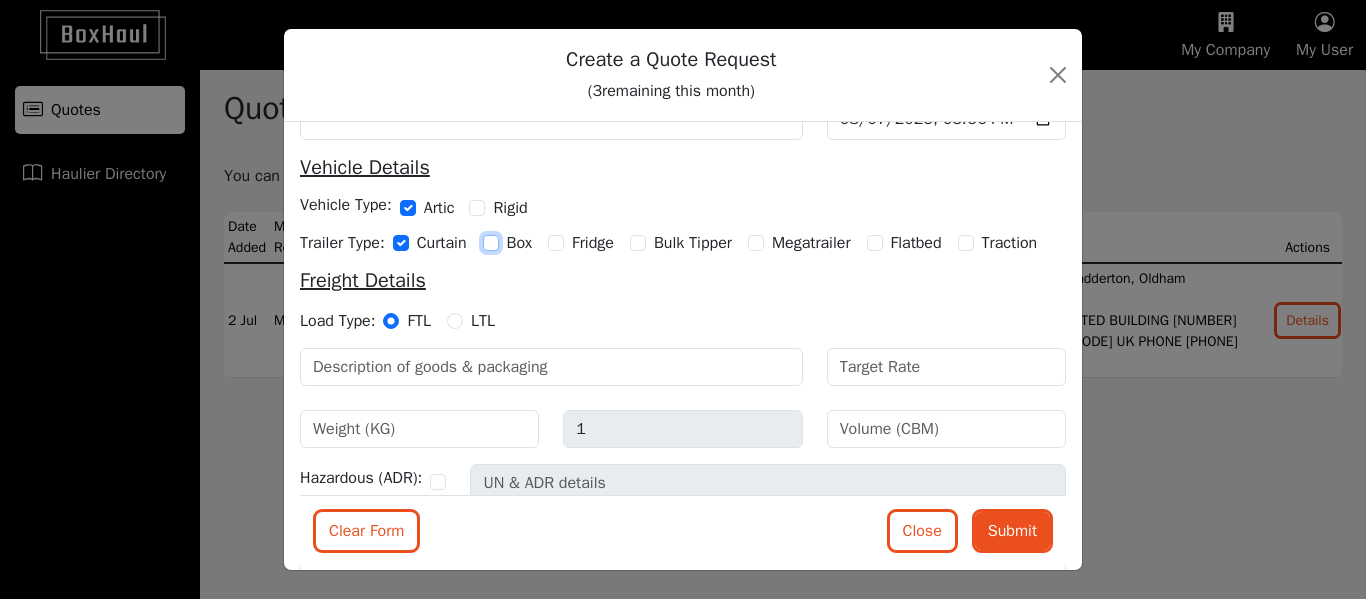 click on "Box" at bounding box center (491, 243) 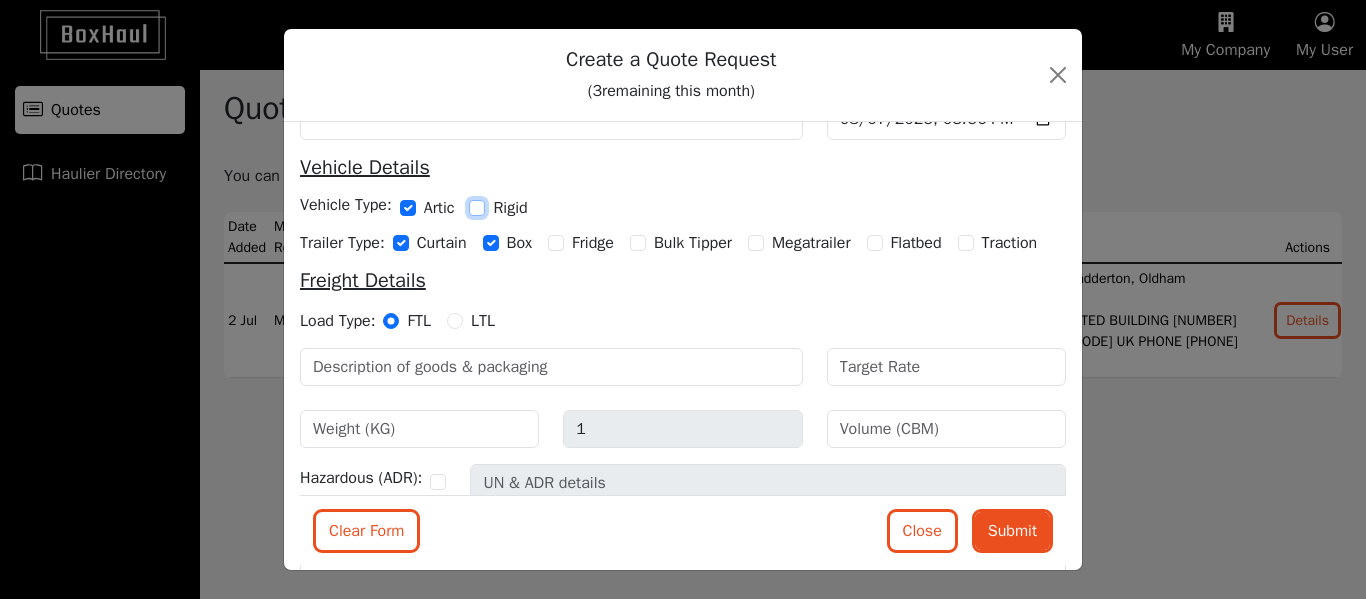 click on "Rigid" at bounding box center [477, 208] 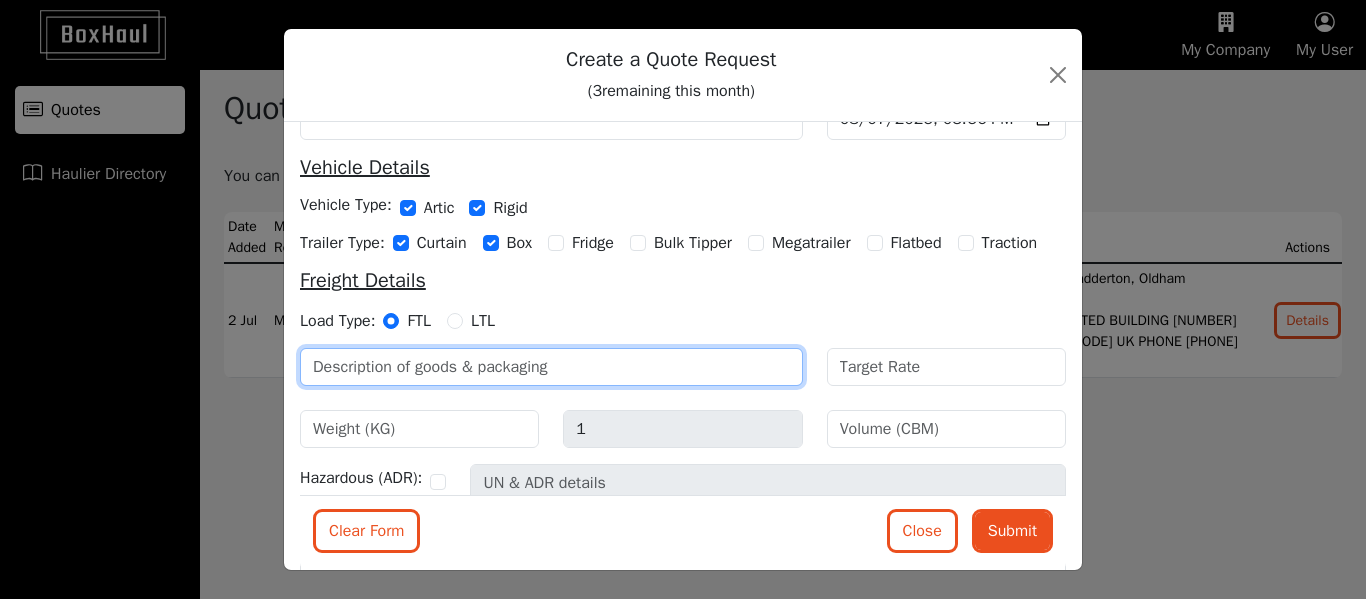 click at bounding box center [551, 367] 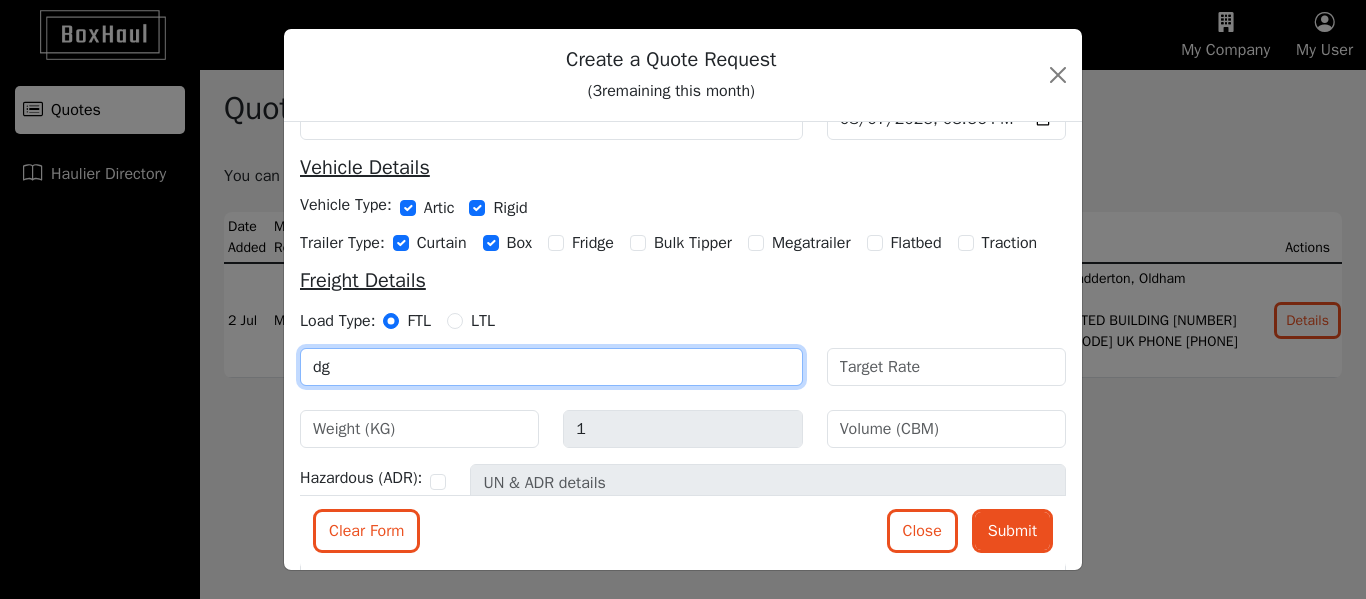 type on "d" 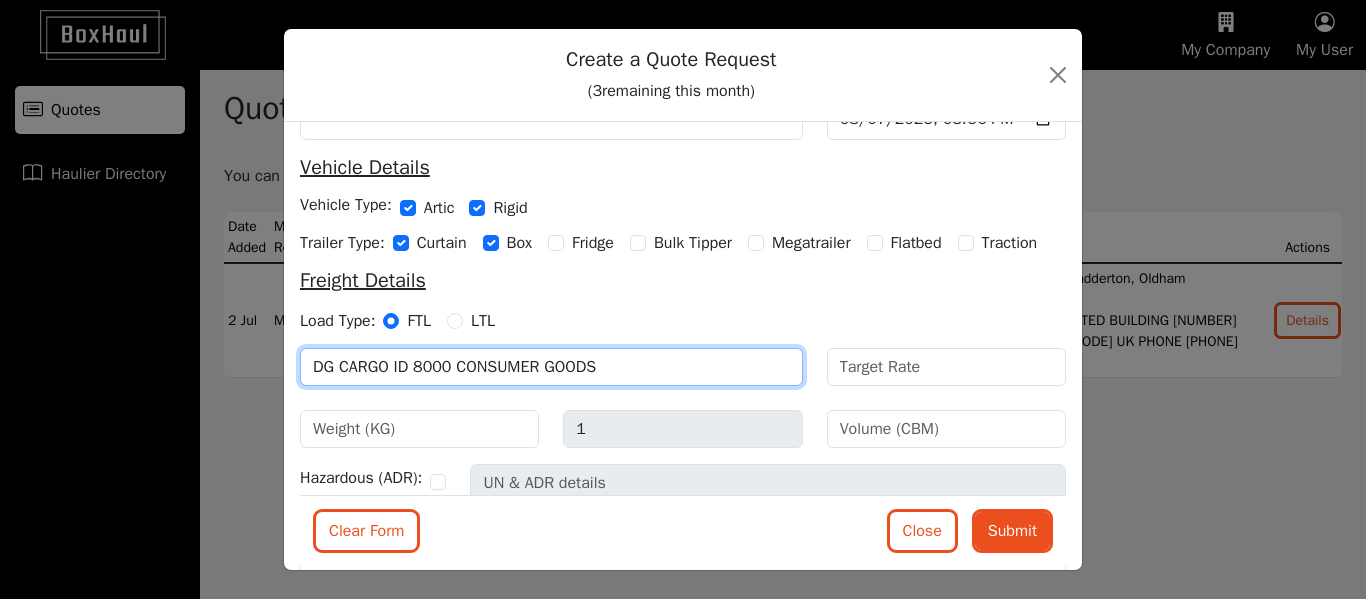 type on "DG CARGO ID 8000 CONSUMER GOODS" 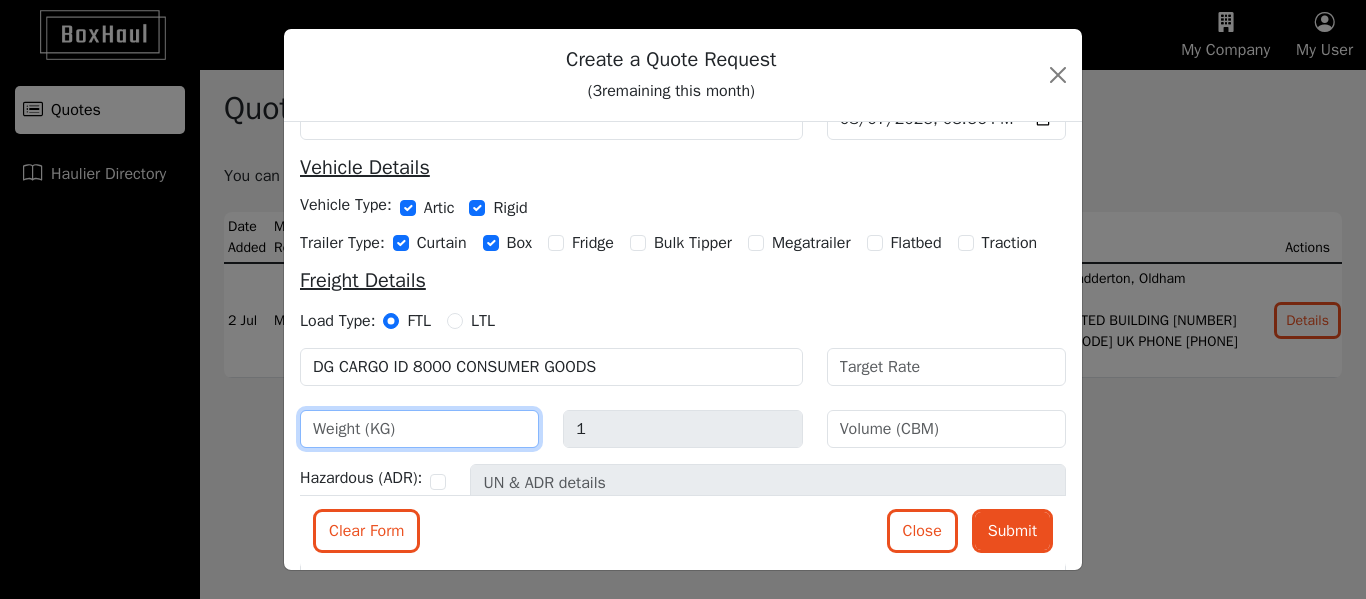 click at bounding box center [419, 429] 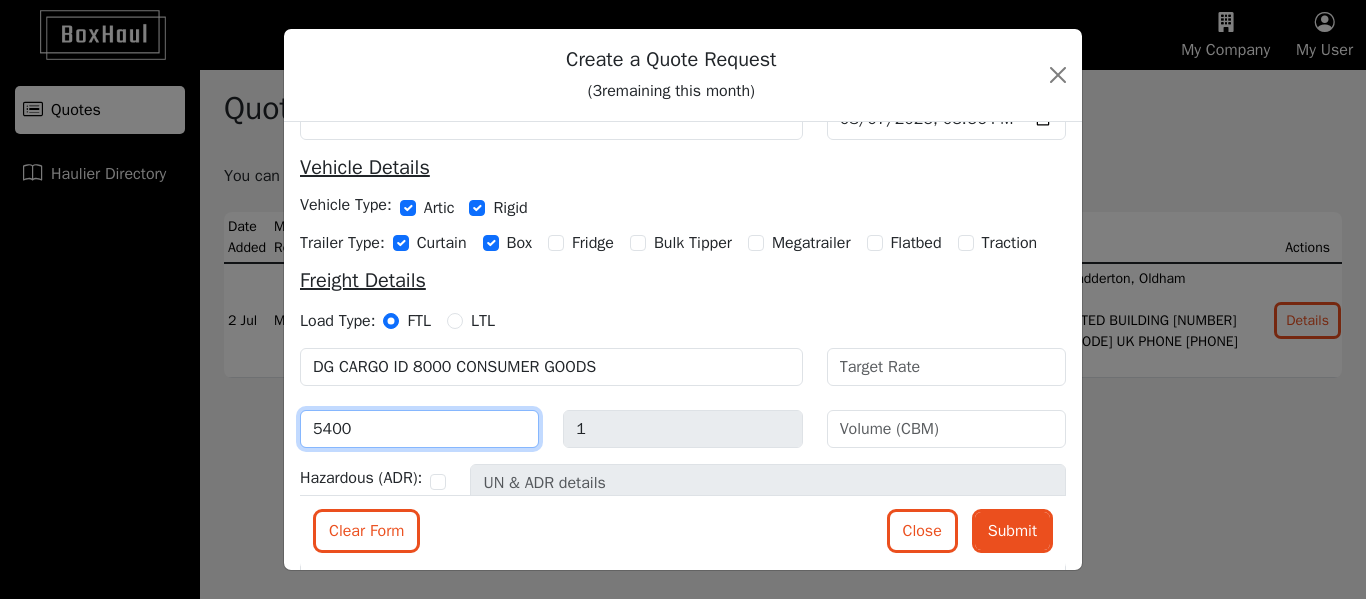 type on "5400" 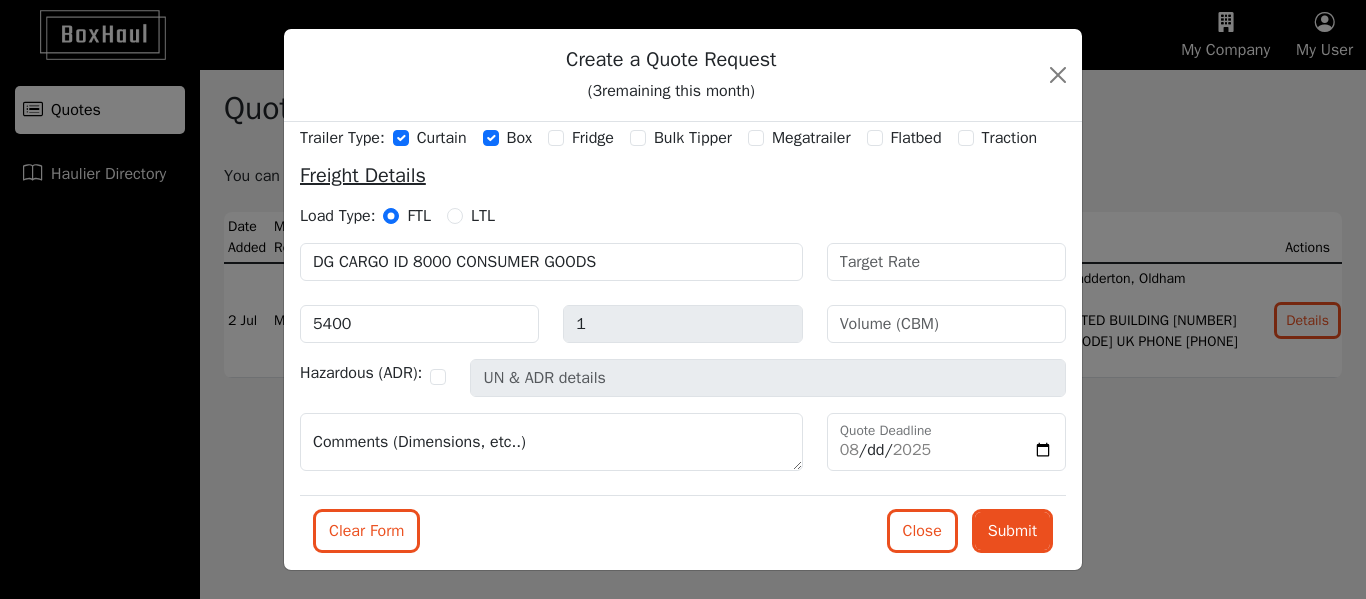 scroll, scrollTop: 413, scrollLeft: 0, axis: vertical 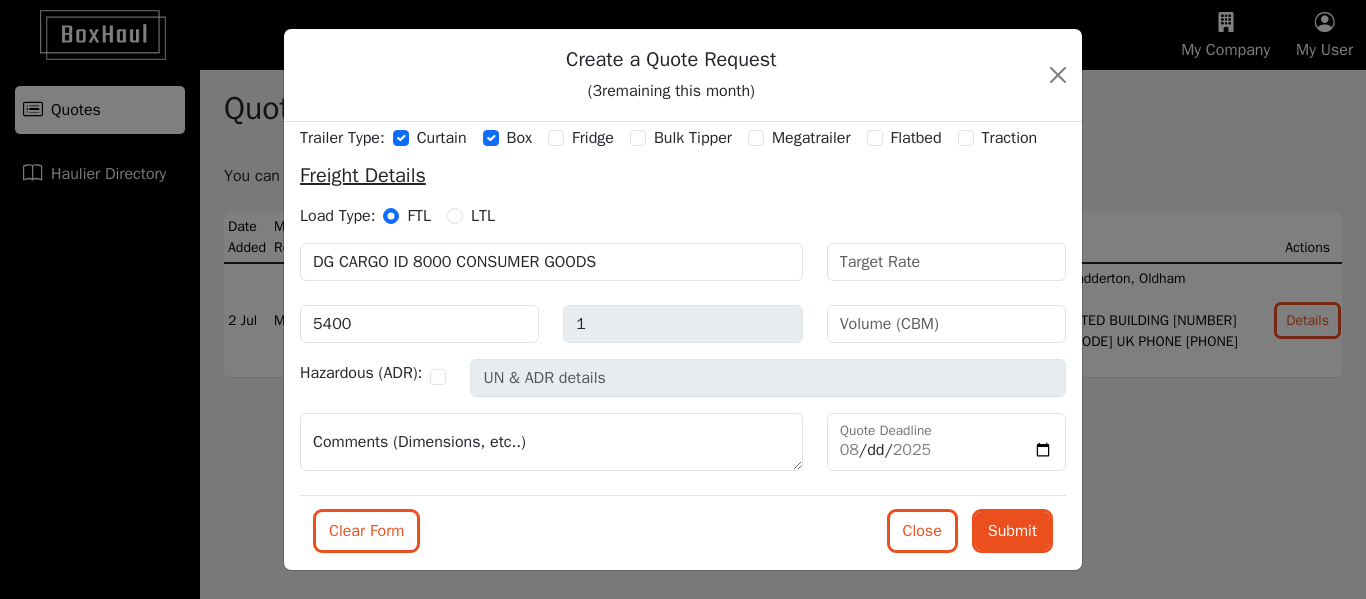 click on "Hazardous (ADR):" at bounding box center (361, 373) 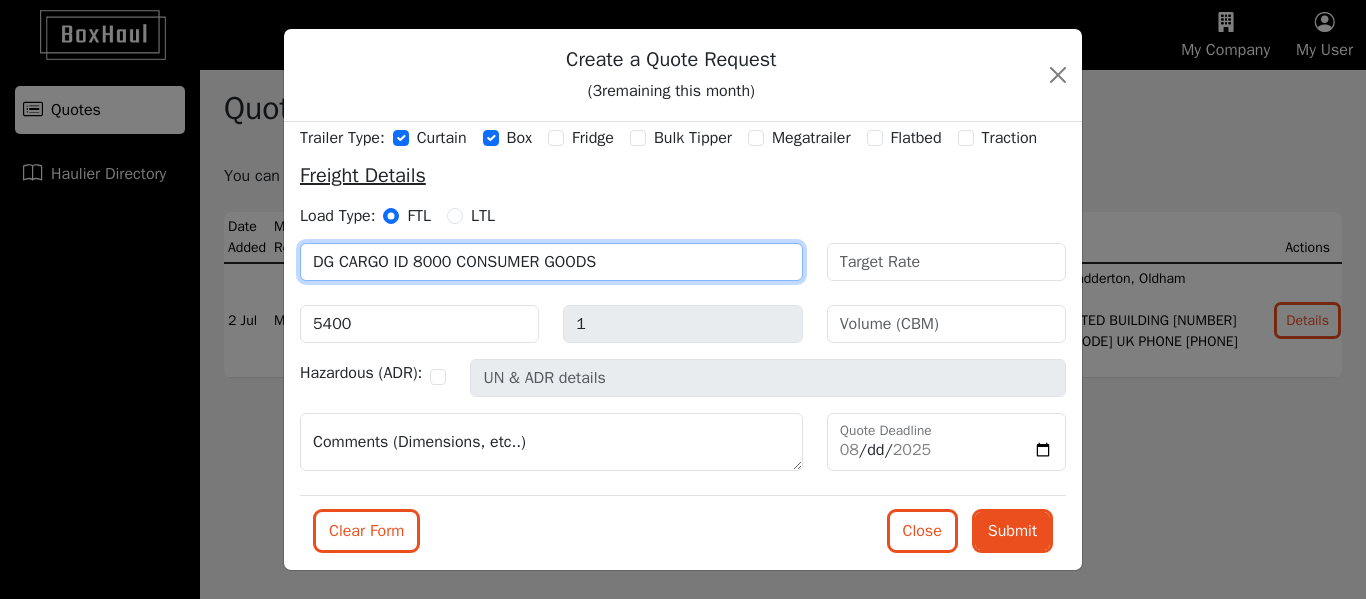 click on "DG CARGO ID 8000 CONSUMER GOODS" at bounding box center (551, 262) 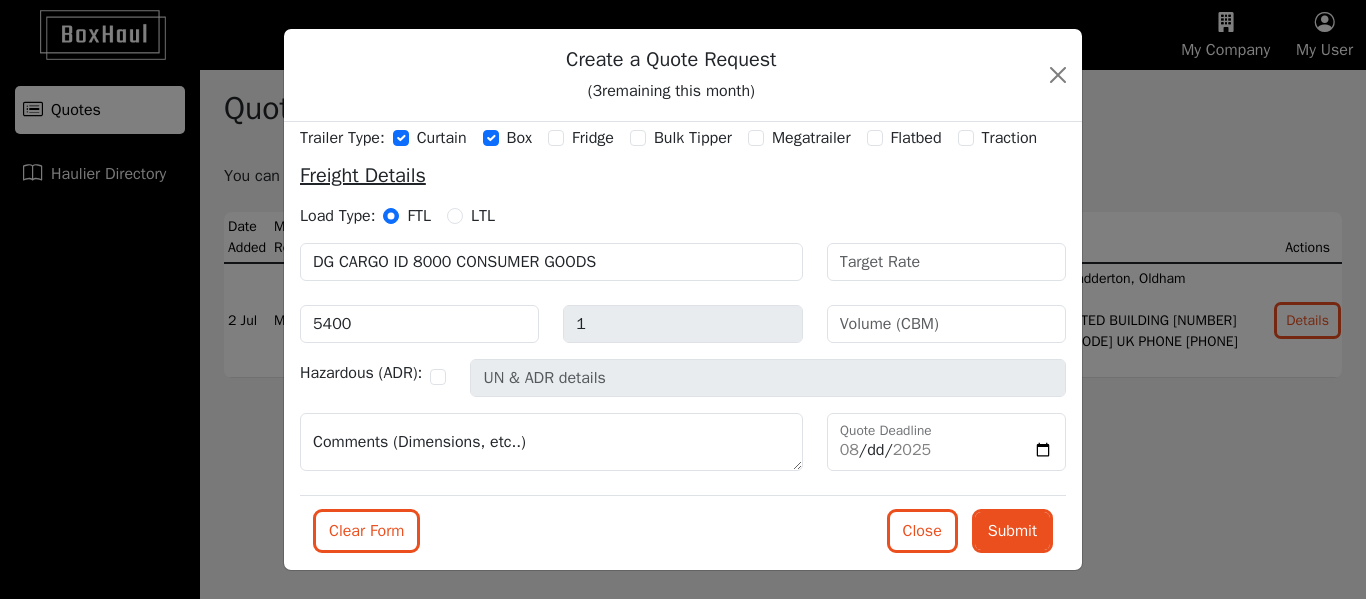 scroll, scrollTop: 413, scrollLeft: 0, axis: vertical 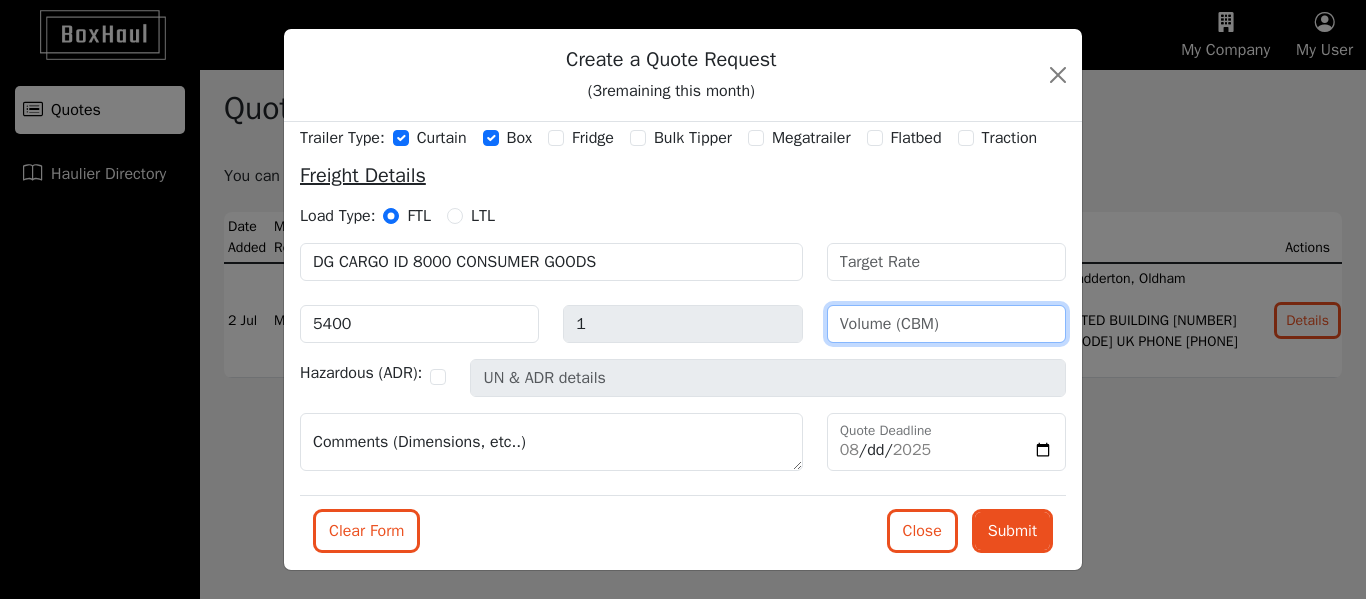 click at bounding box center (946, 324) 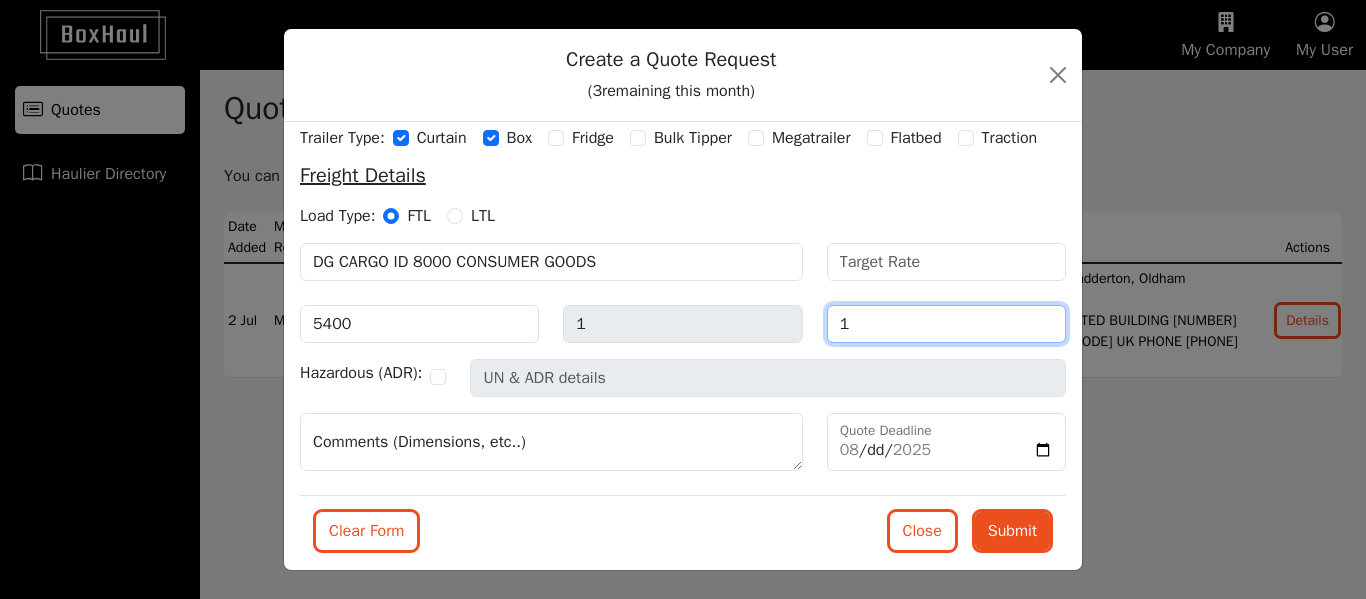 click on "1" at bounding box center (946, 324) 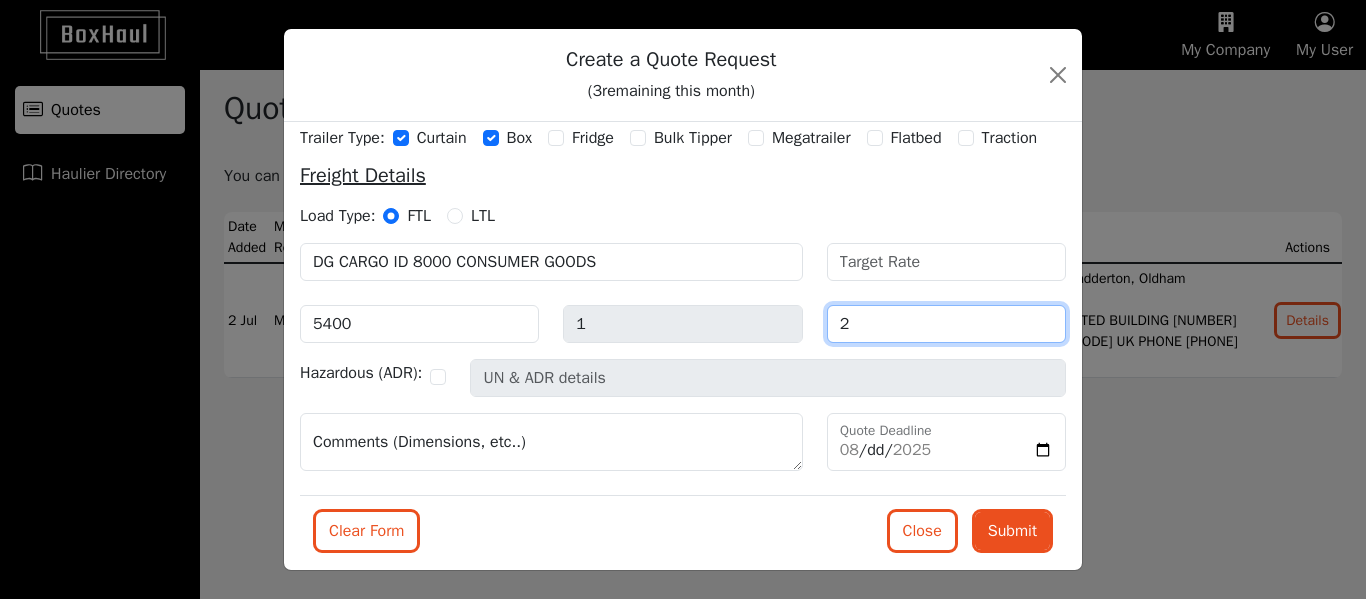 type on "2" 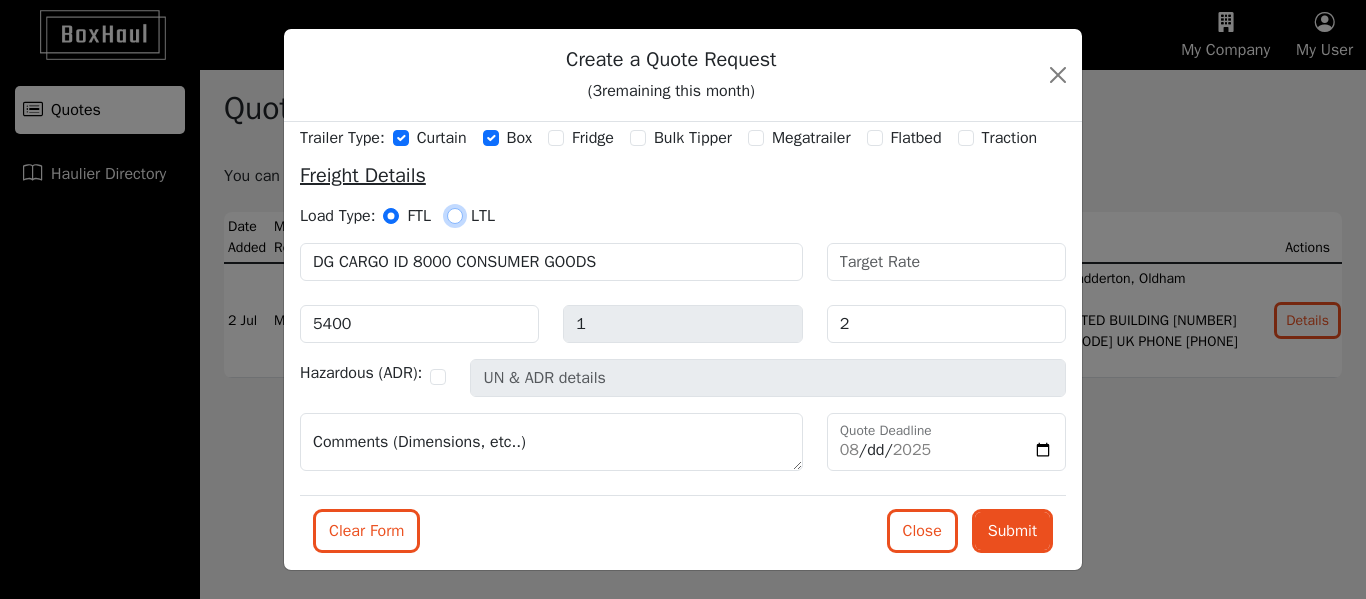 click on "LTL" at bounding box center [455, 216] 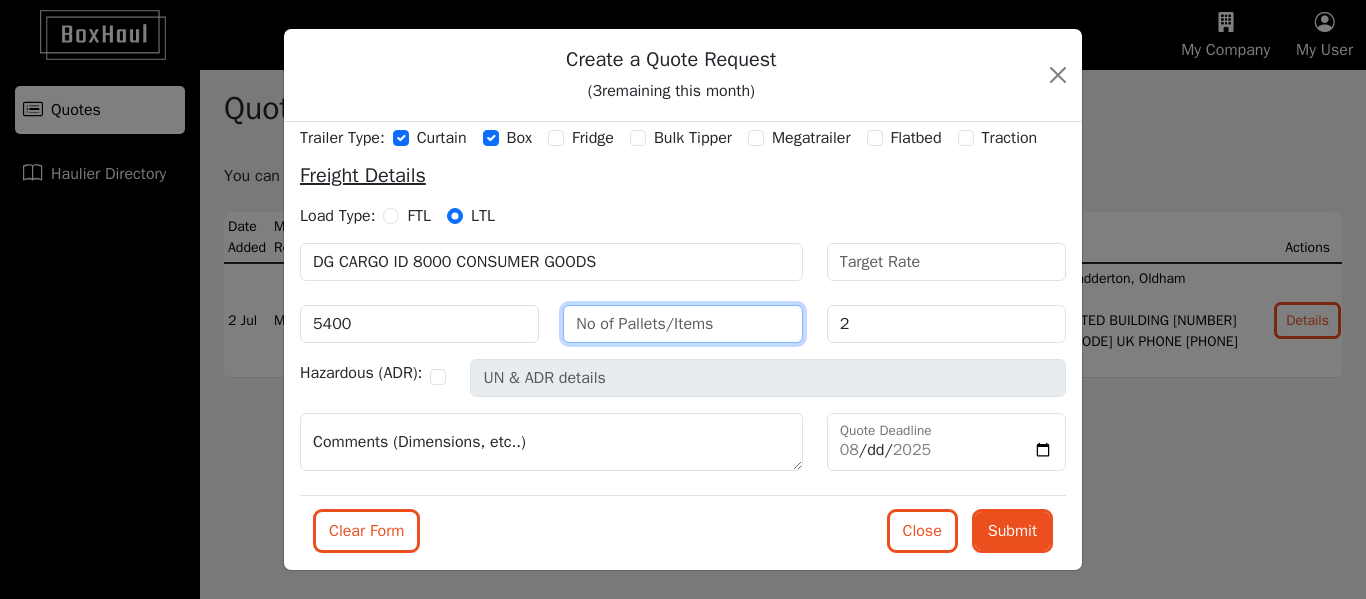 click at bounding box center (682, 324) 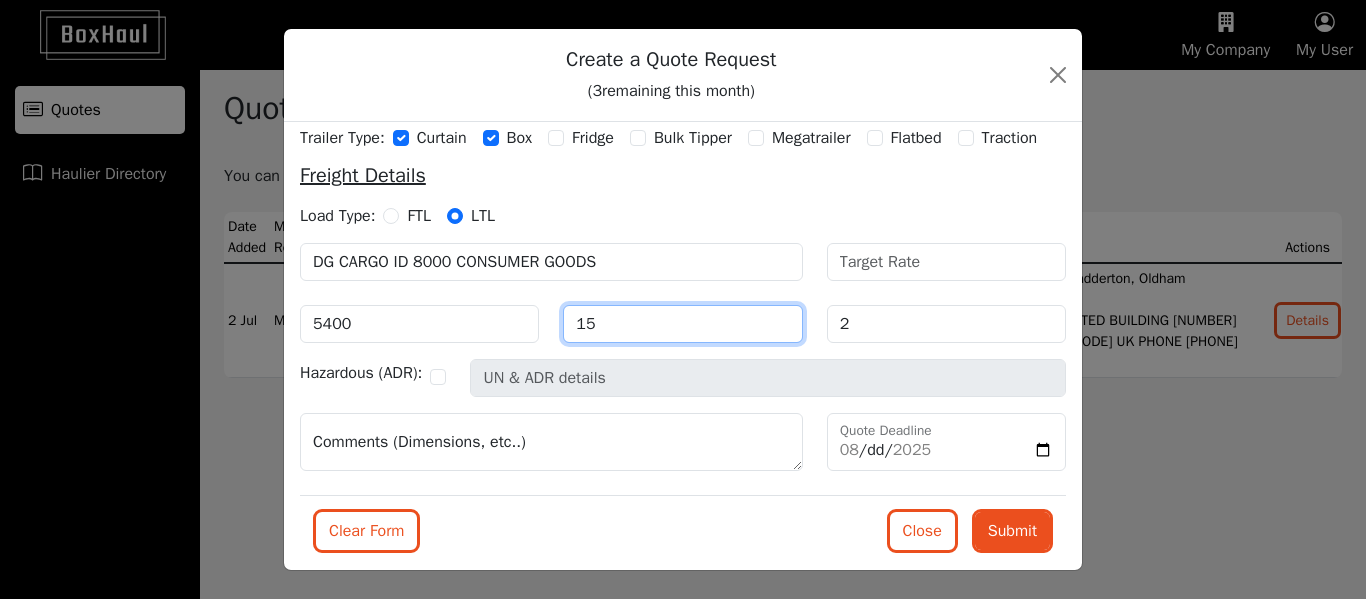 type on "15" 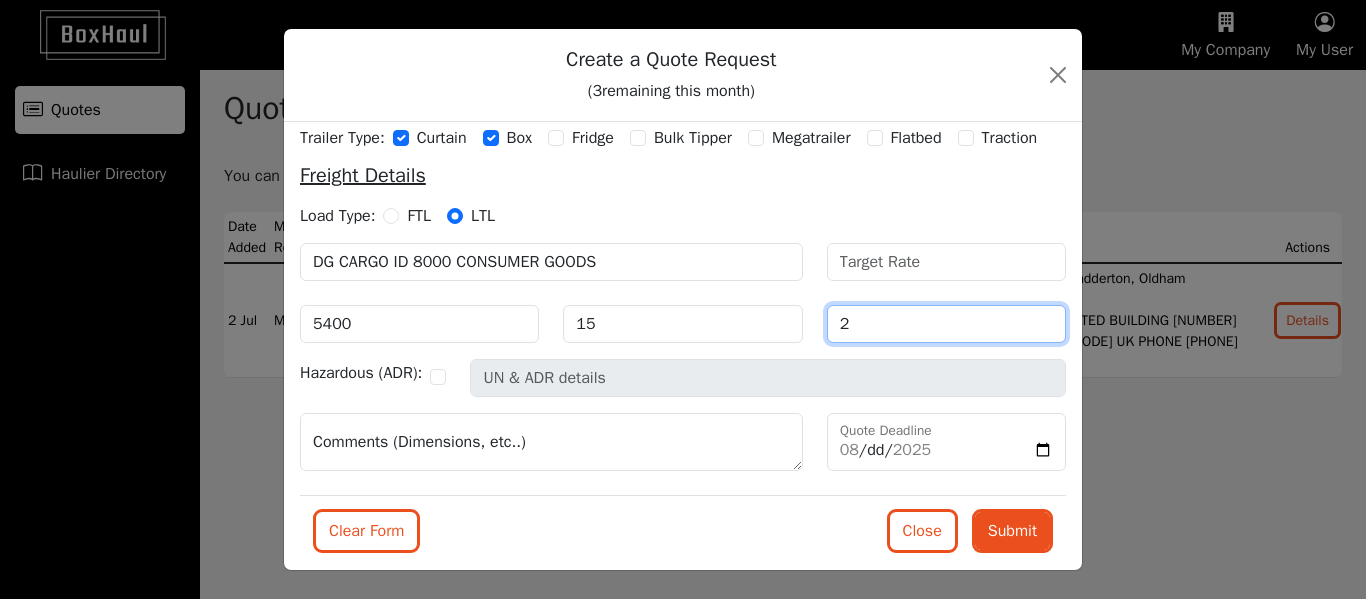 click on "2" at bounding box center [946, 324] 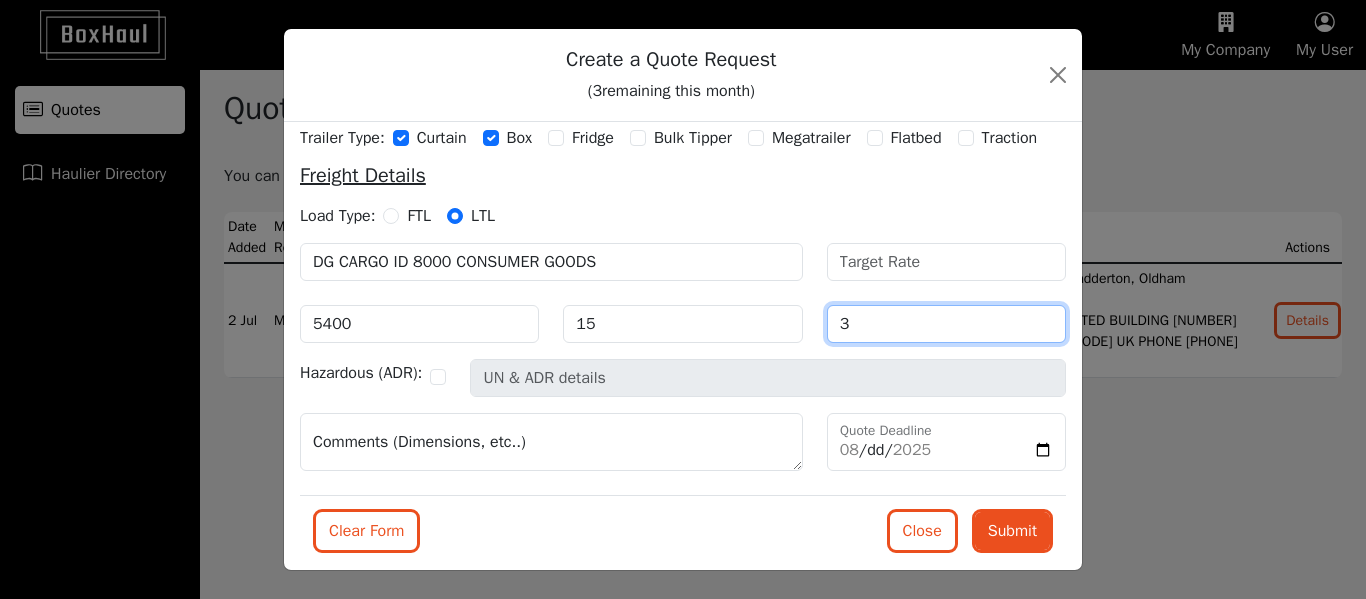 click on "3" at bounding box center (946, 324) 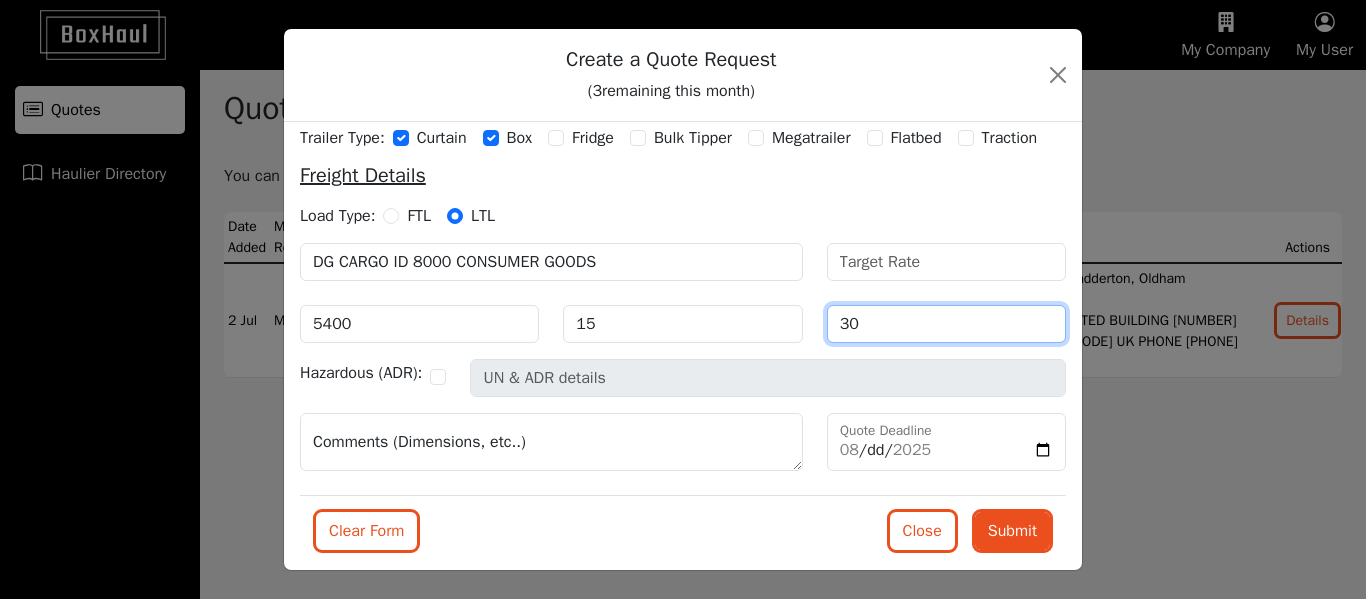 type on "30" 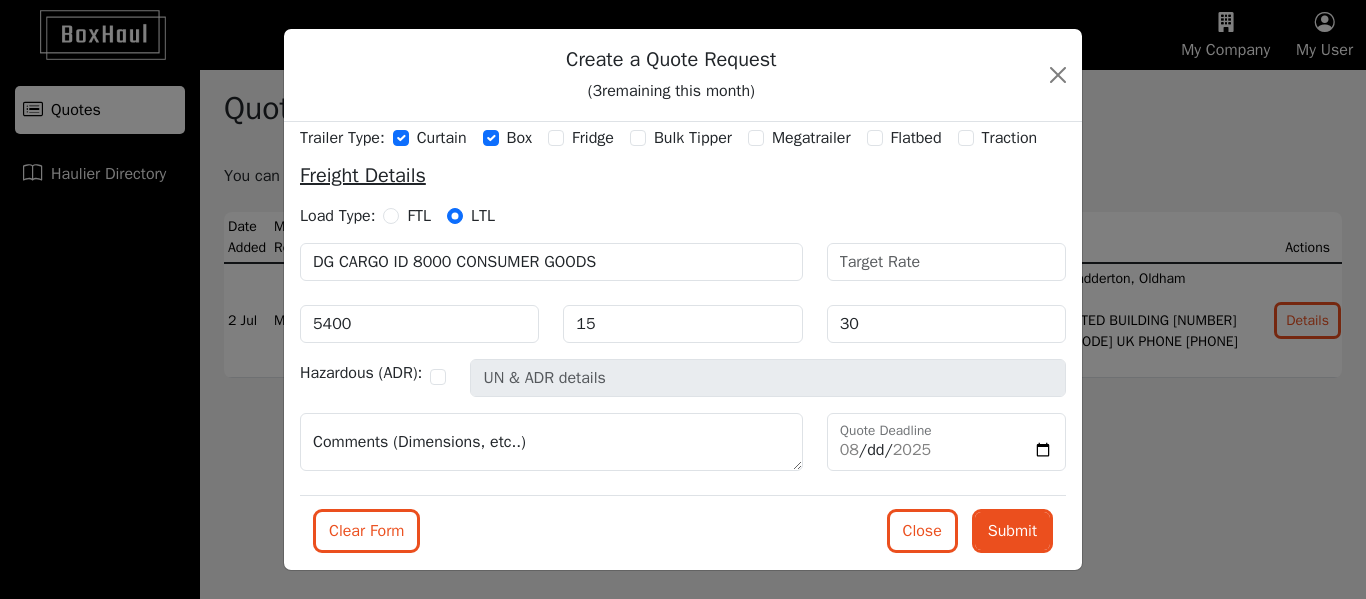 scroll, scrollTop: 413, scrollLeft: 0, axis: vertical 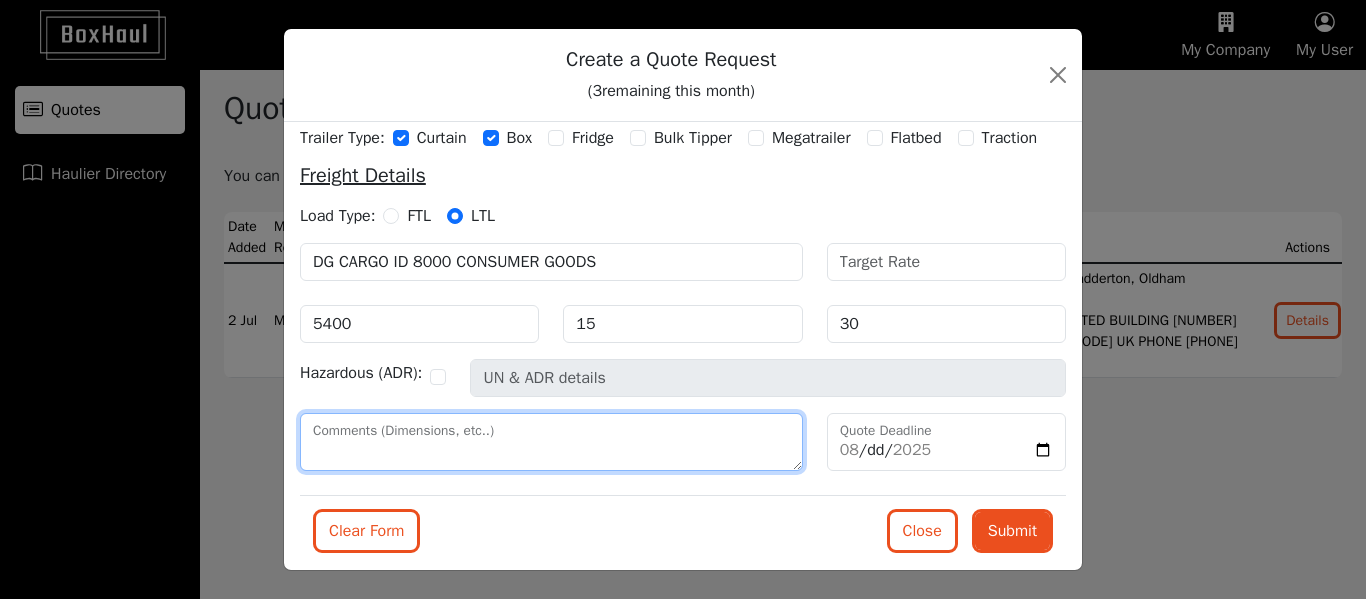click on "Comments (Dimensions, etc..)" at bounding box center (551, 442) 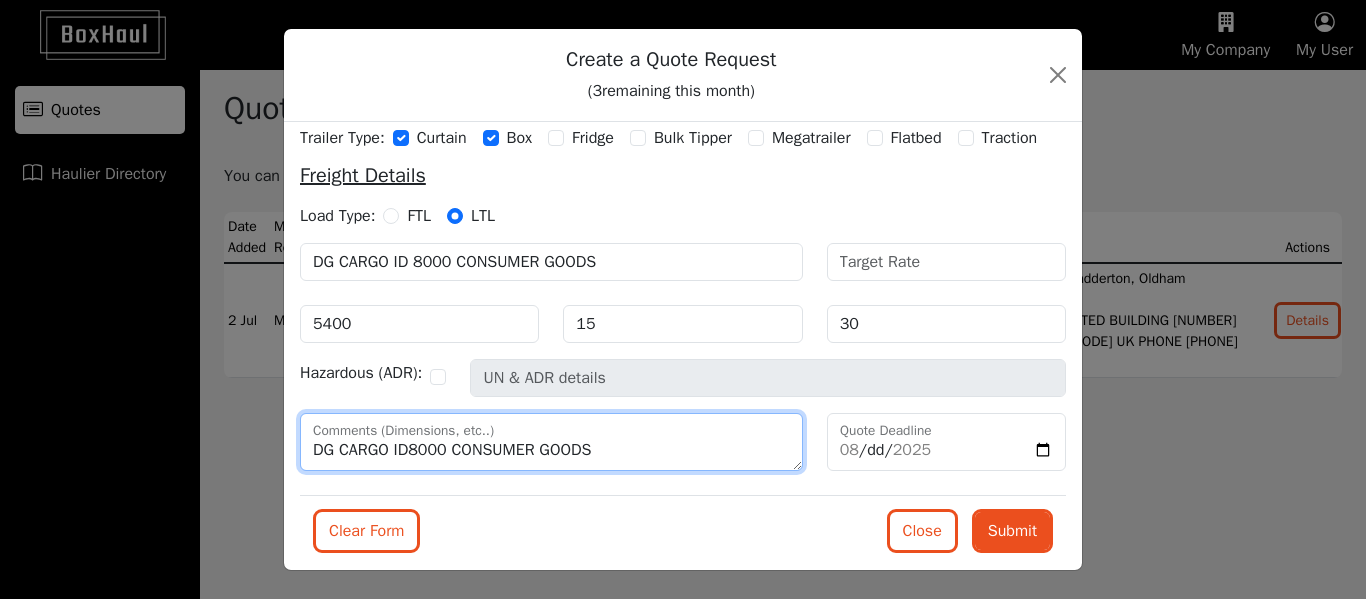 type on "DG CARGO ID8000 CONSUMER GOODS" 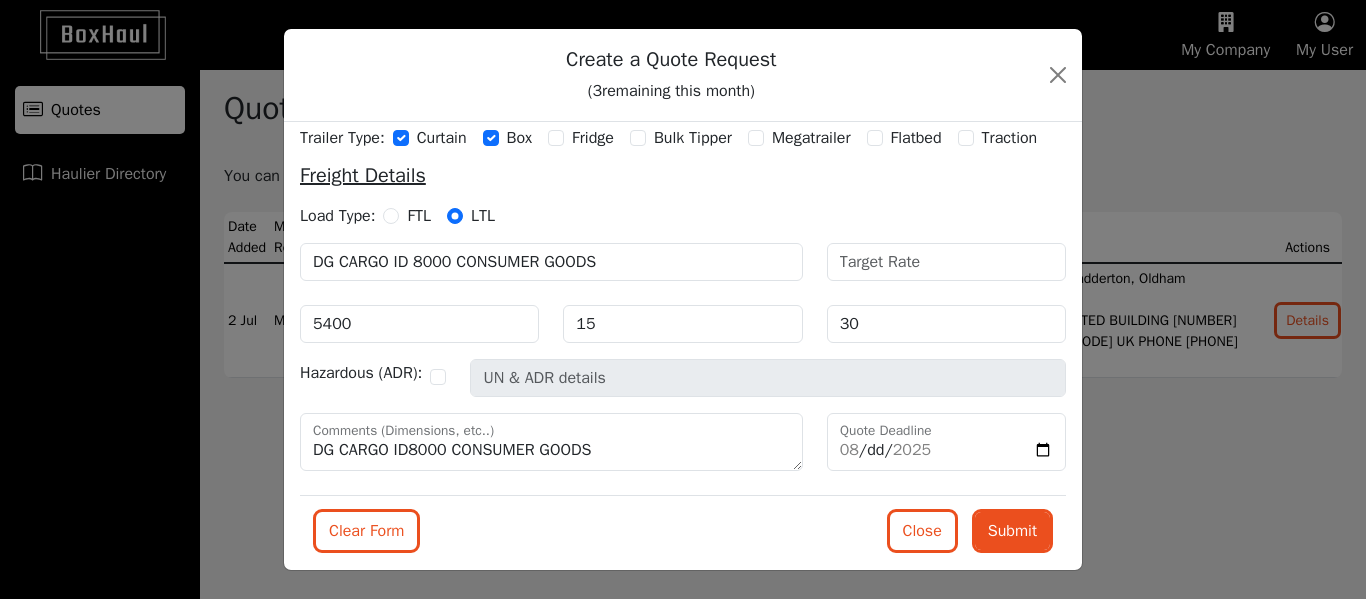scroll, scrollTop: 413, scrollLeft: 0, axis: vertical 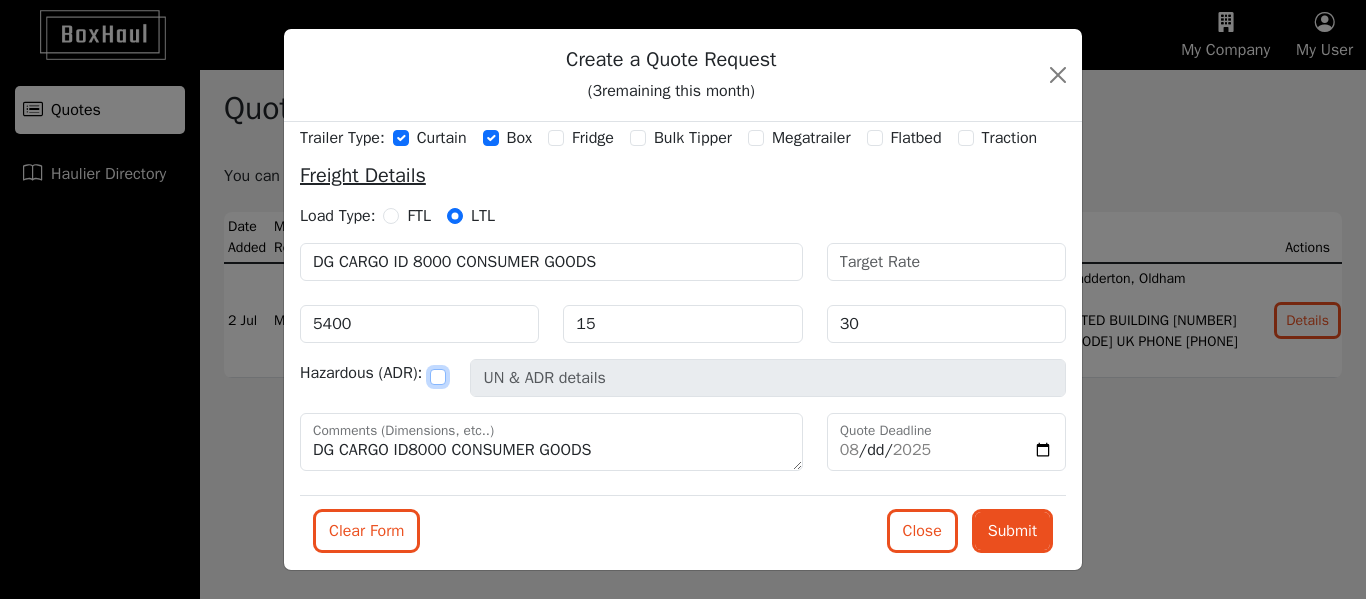 click at bounding box center [438, 377] 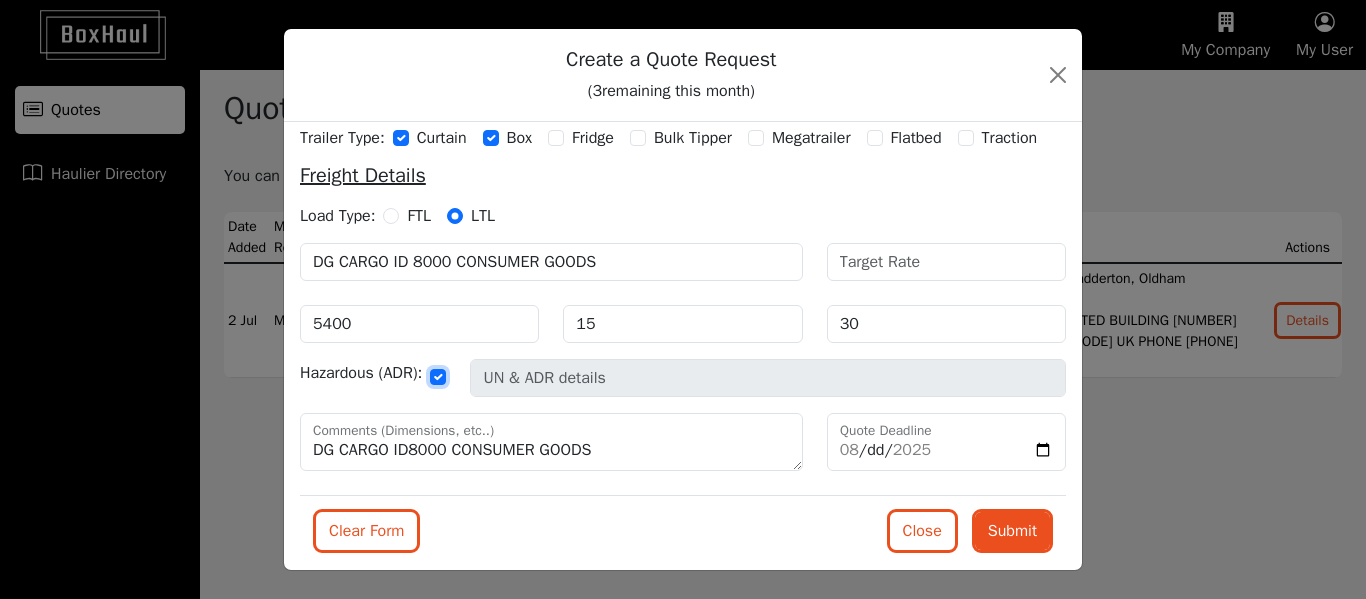 checkbox on "true" 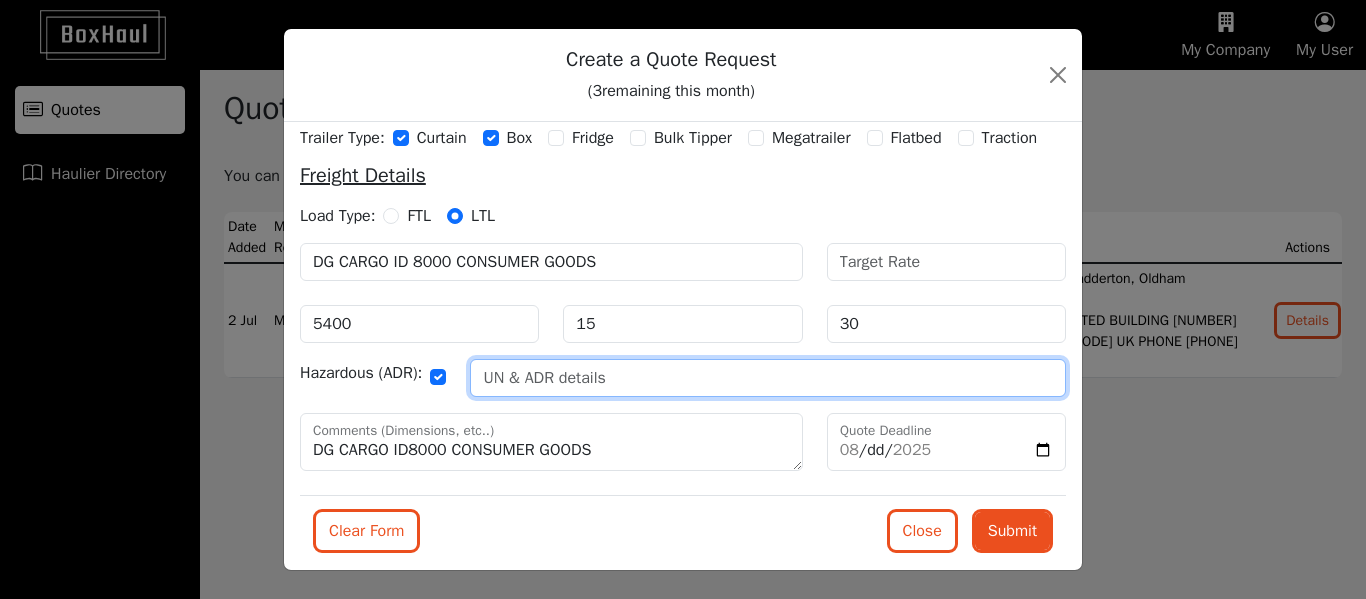click at bounding box center [768, 378] 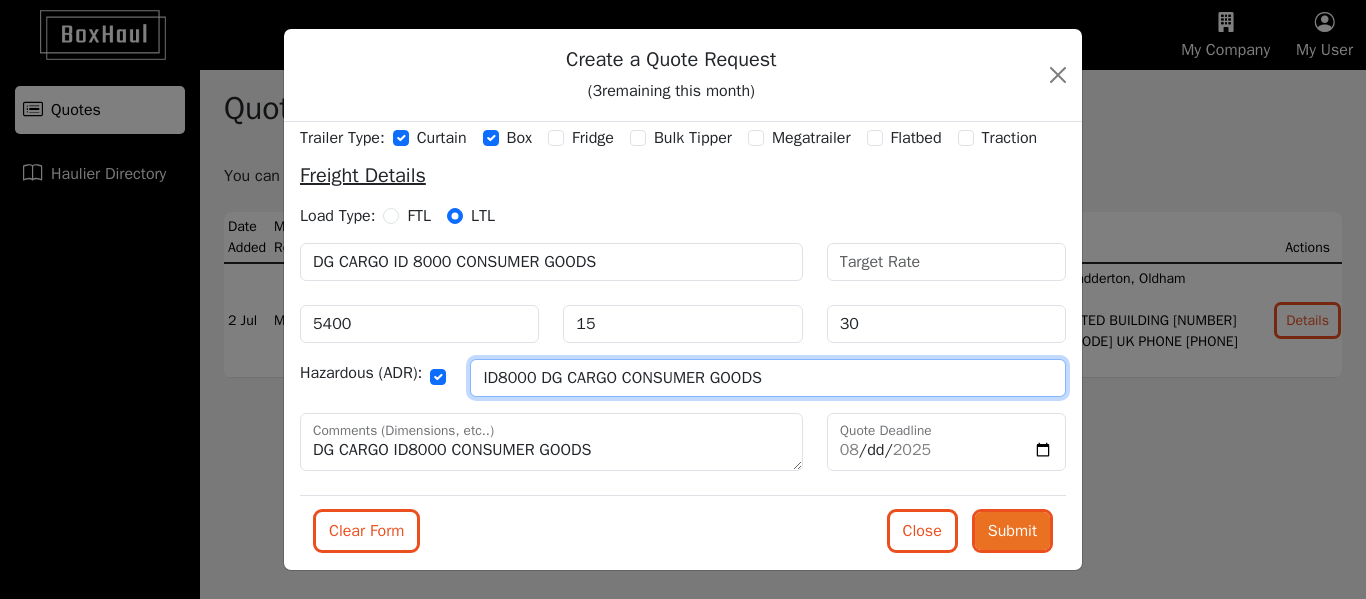 type on "ID8000 DG CARGO CONSUMER GOODS" 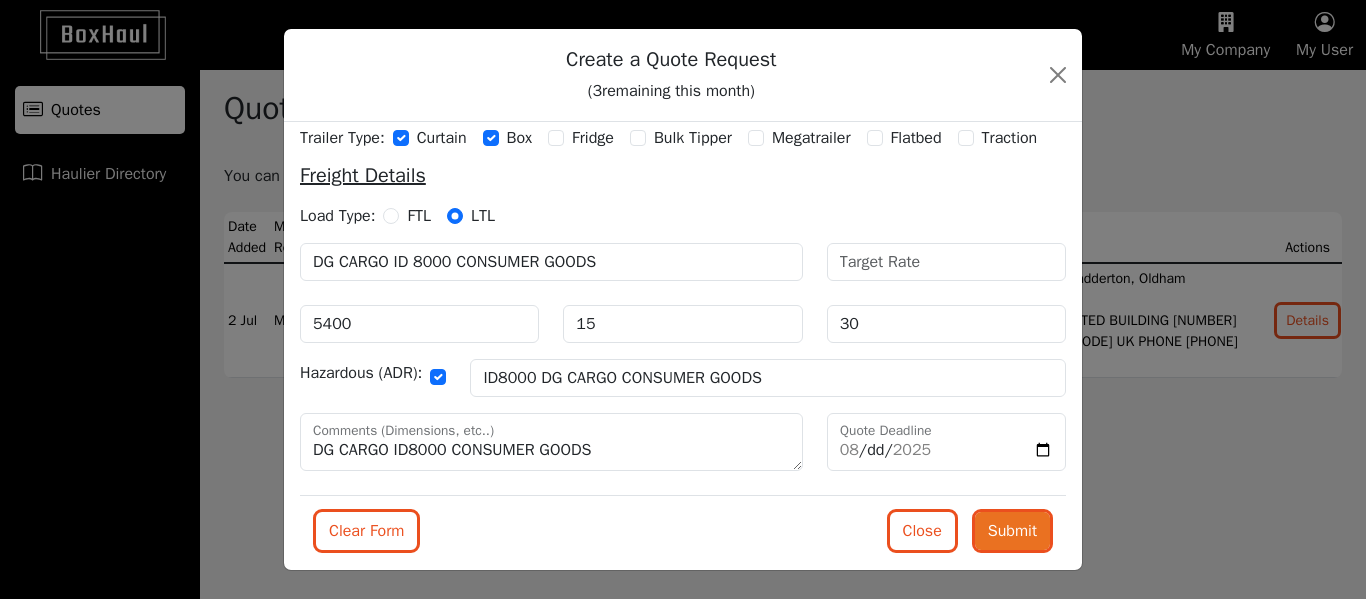click on "Submit" at bounding box center (1012, 531) 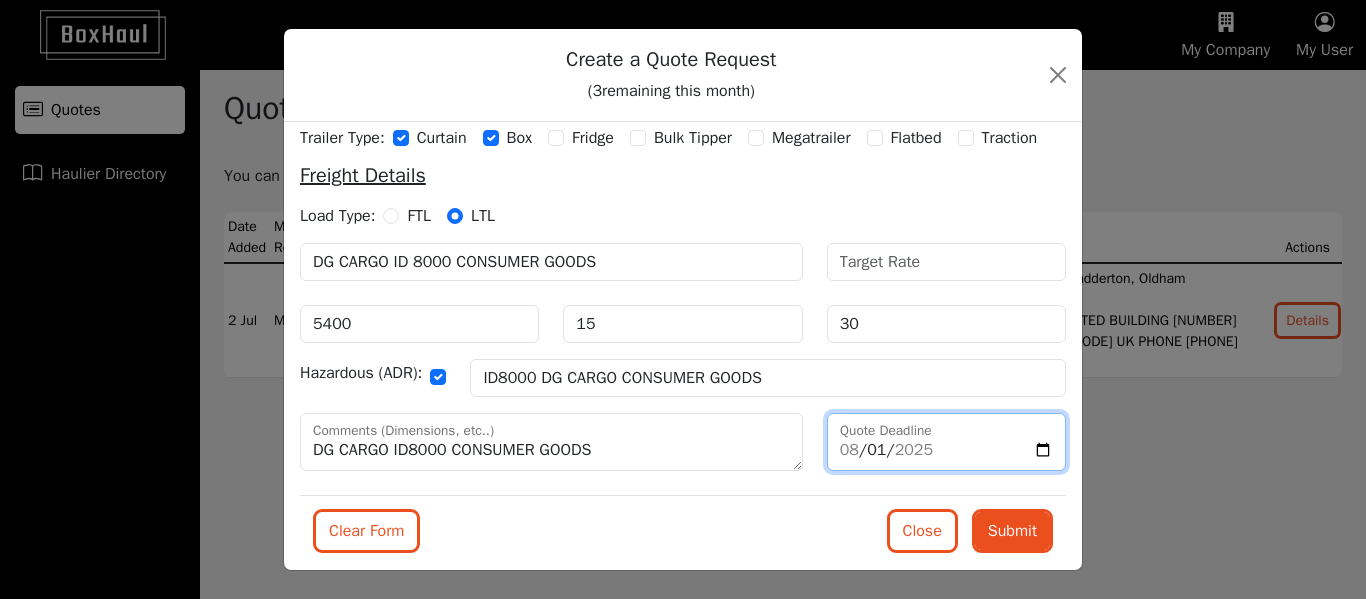 type on "2025-08-10" 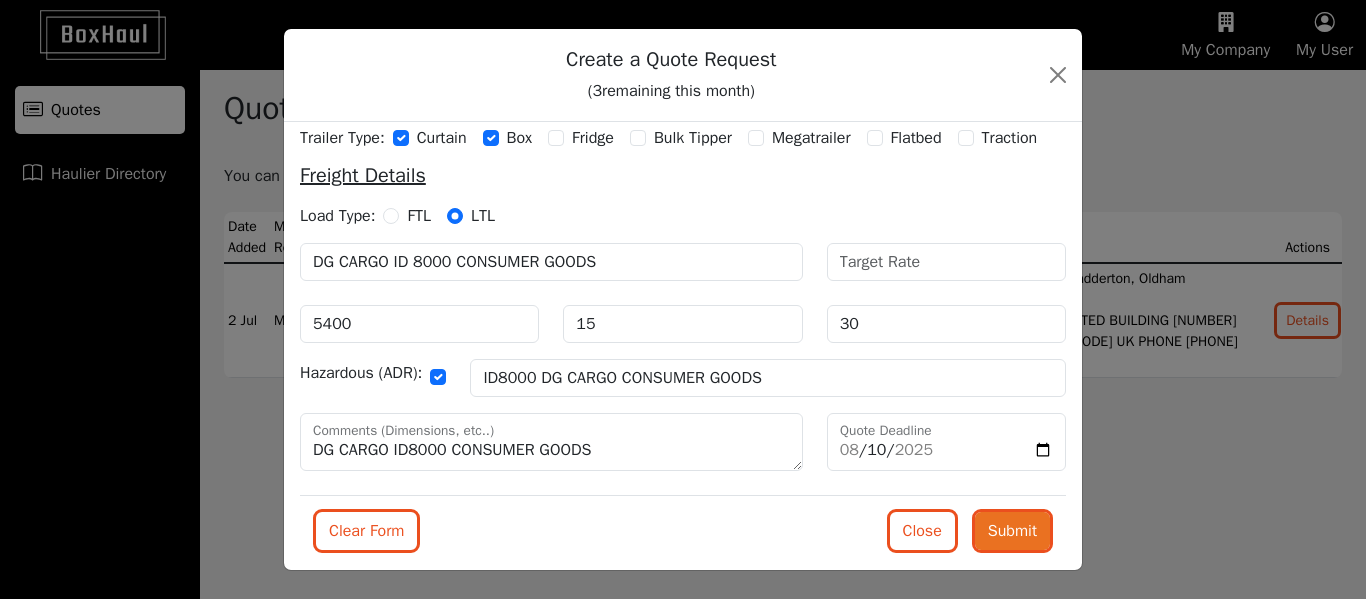 click on "Submit" at bounding box center (1012, 531) 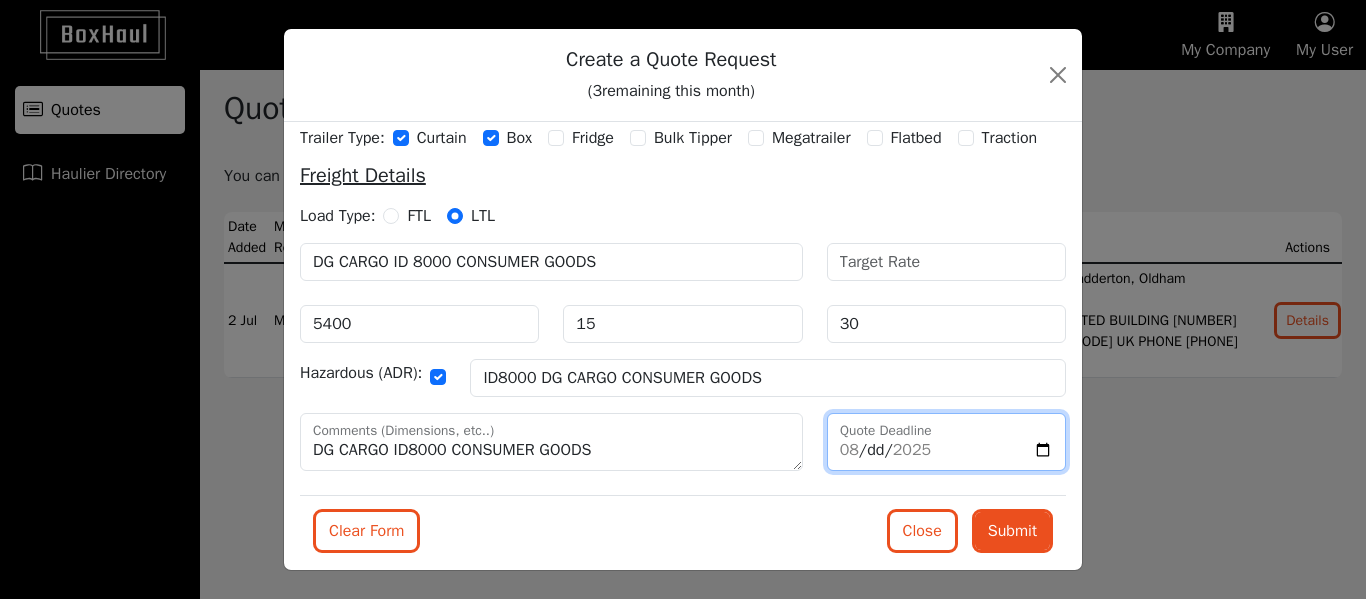 type on "[DATE]" 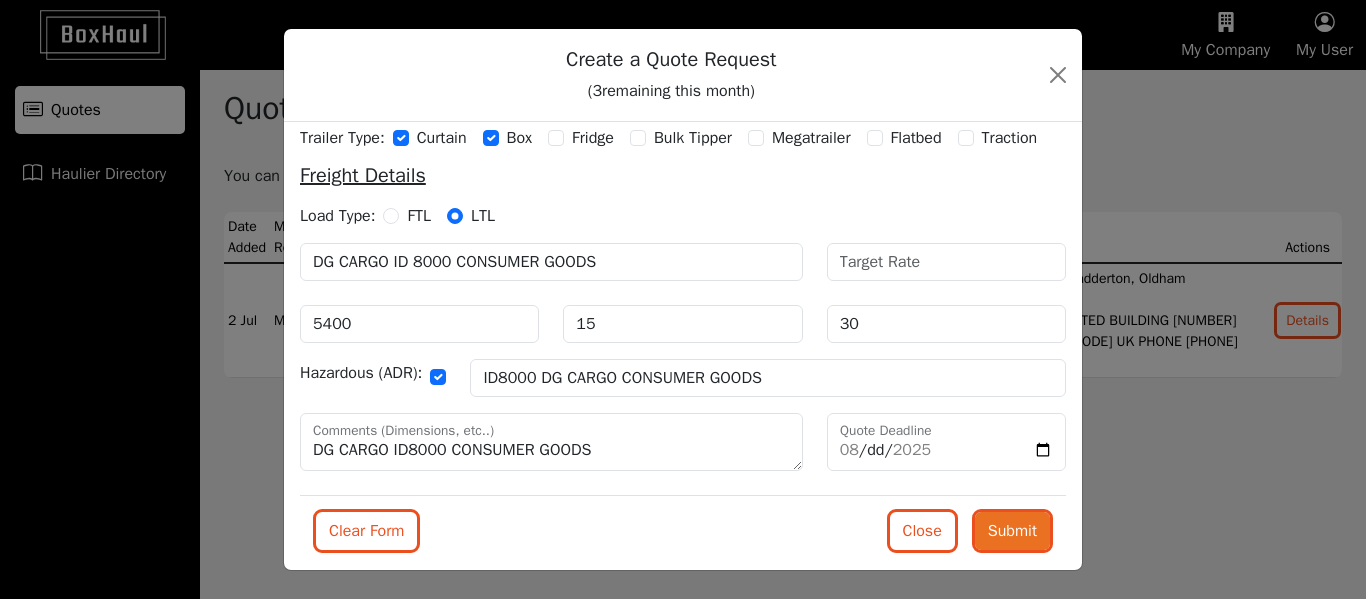 click on "Submit" at bounding box center (1012, 531) 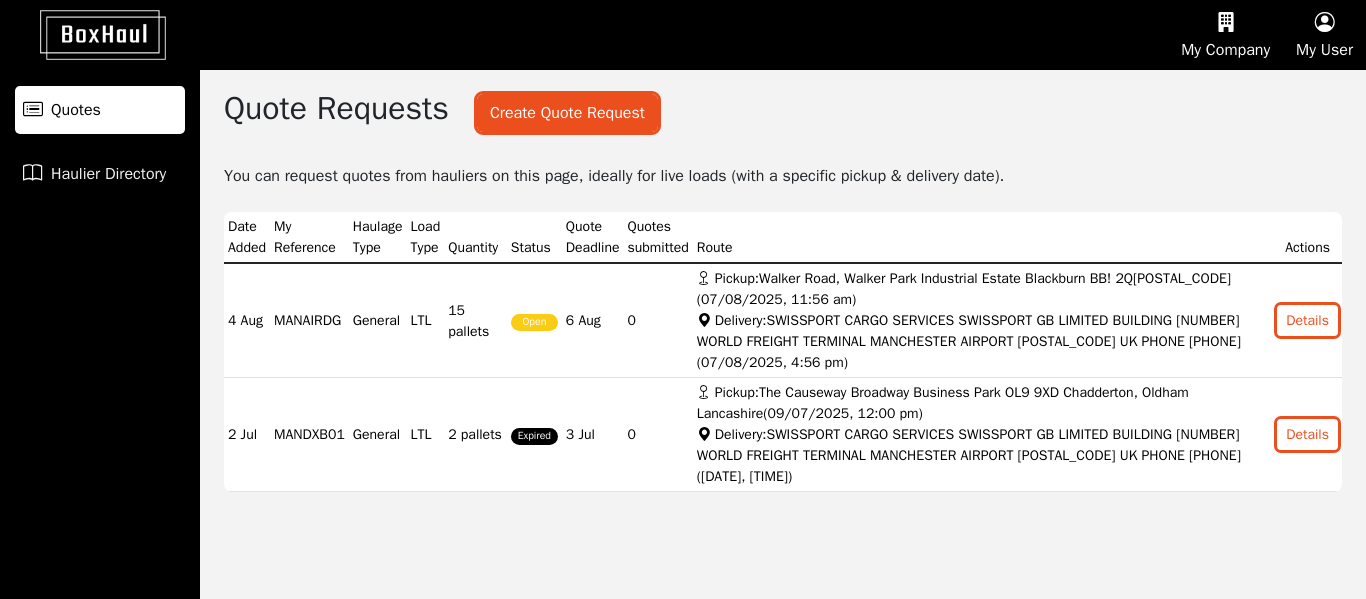 click on "Quotes Haulier Directory" at bounding box center [100, 334] 